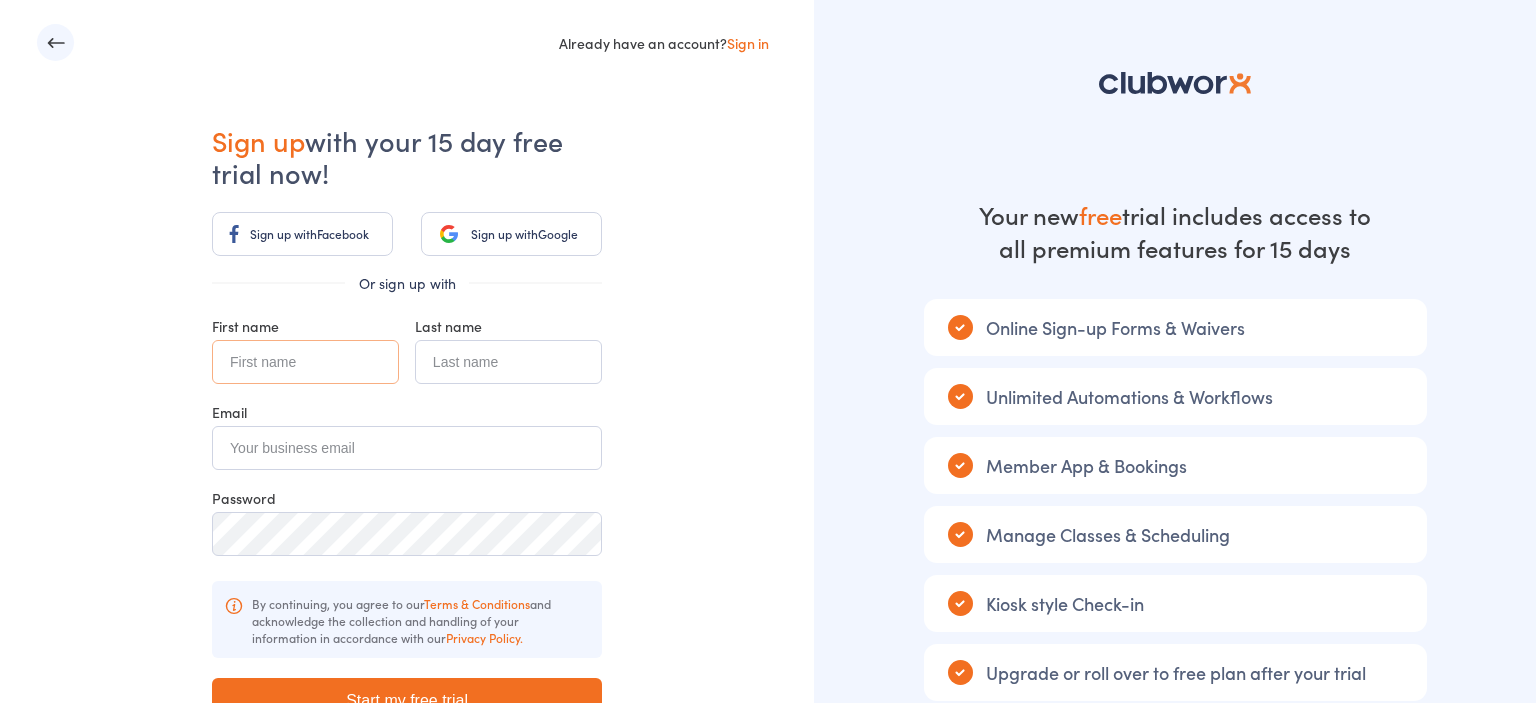 scroll, scrollTop: 0, scrollLeft: 0, axis: both 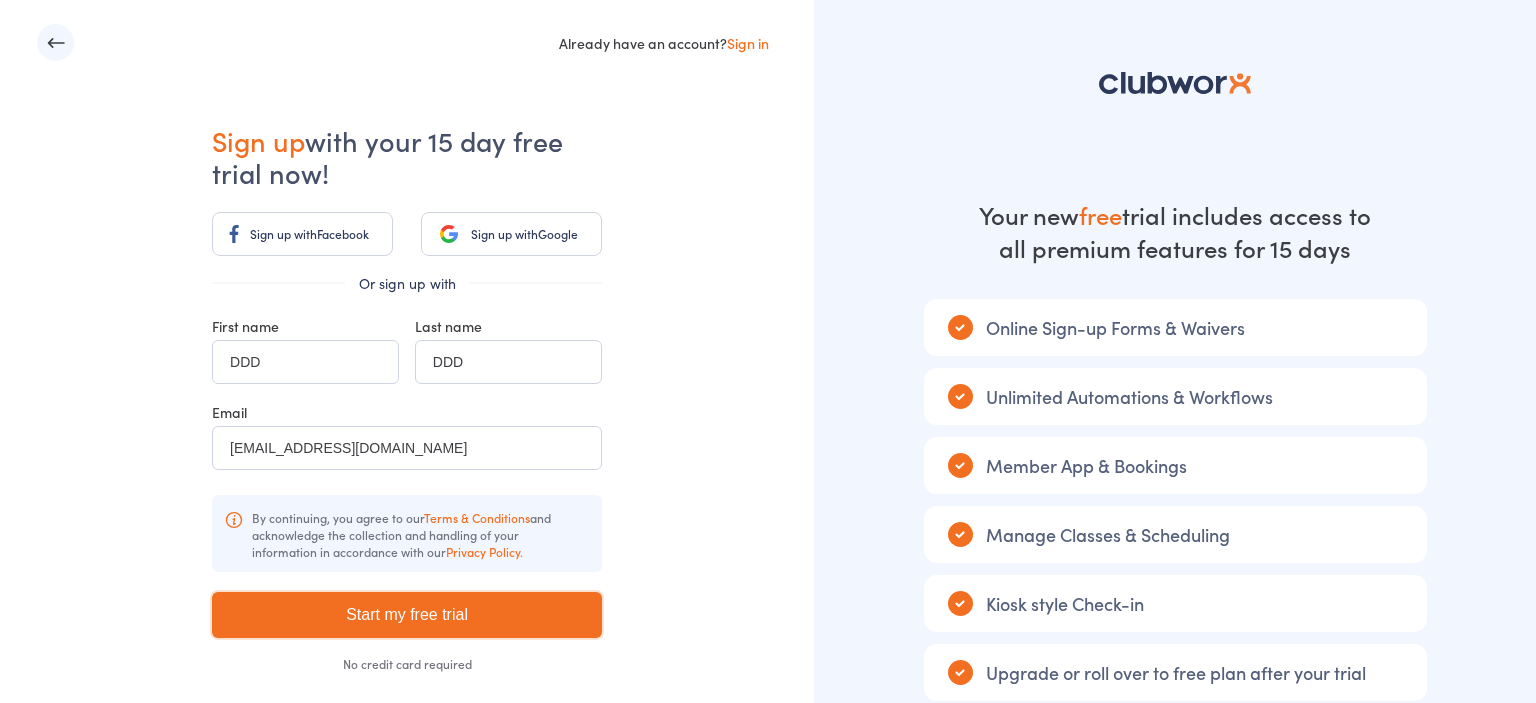 click on "Start my free trial" at bounding box center [407, 615] 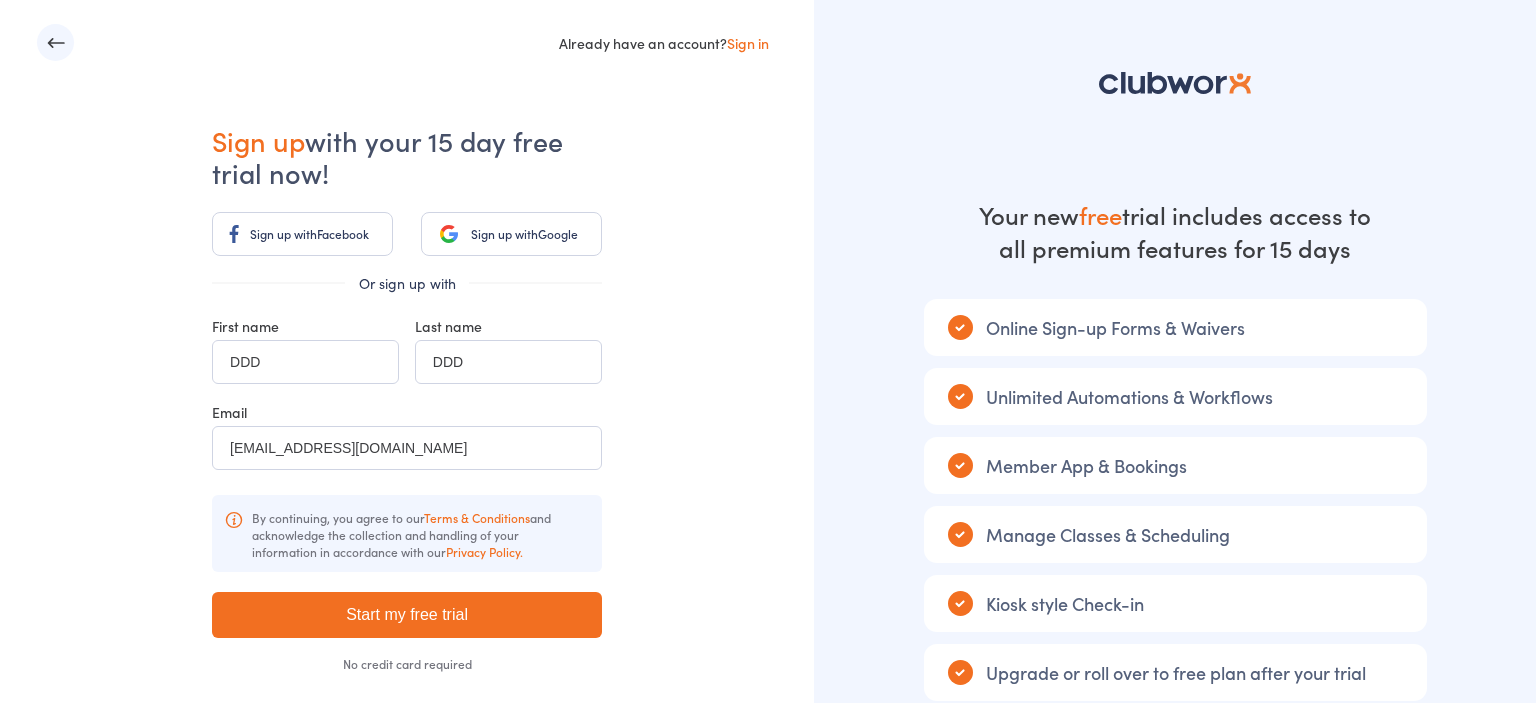 type on "Please wait ..." 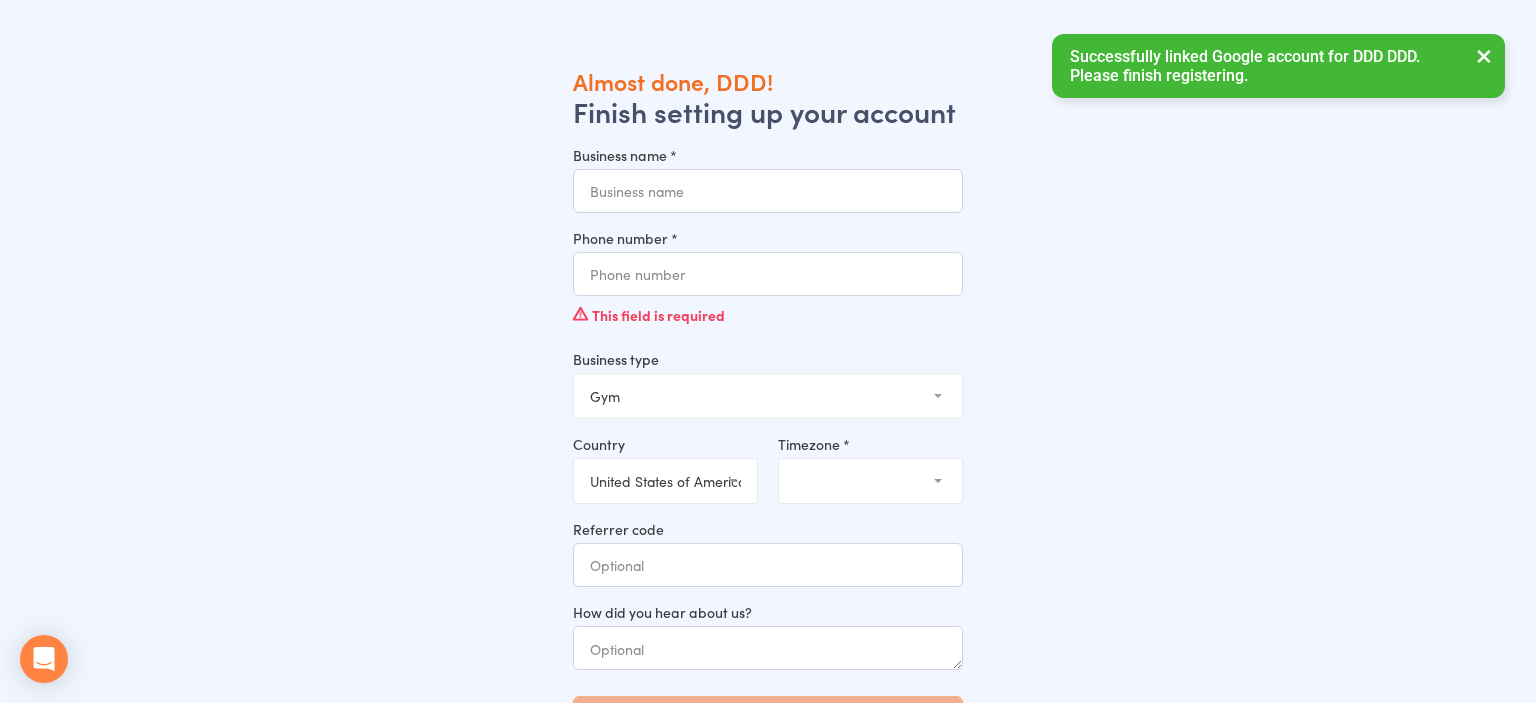 scroll, scrollTop: 0, scrollLeft: 0, axis: both 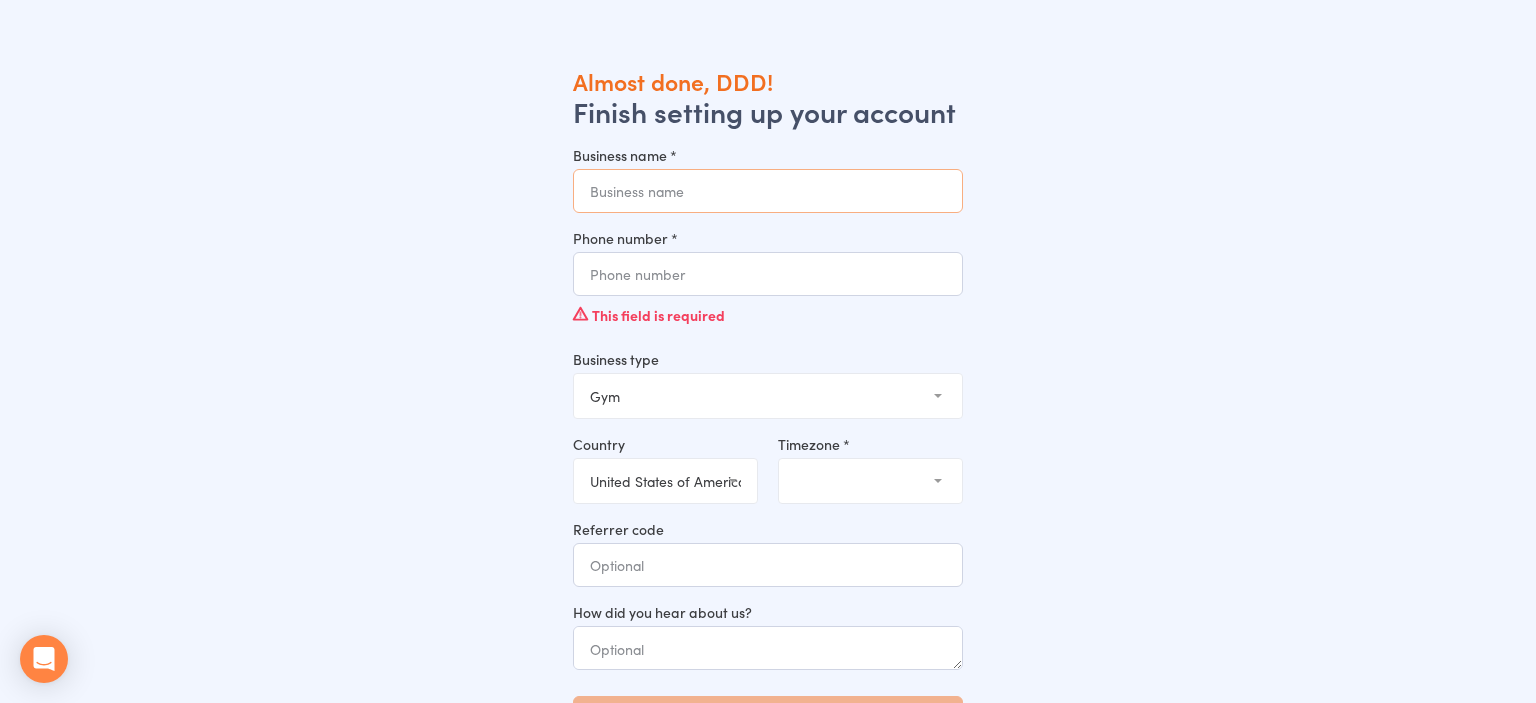 click on "Business name *" at bounding box center [768, 191] 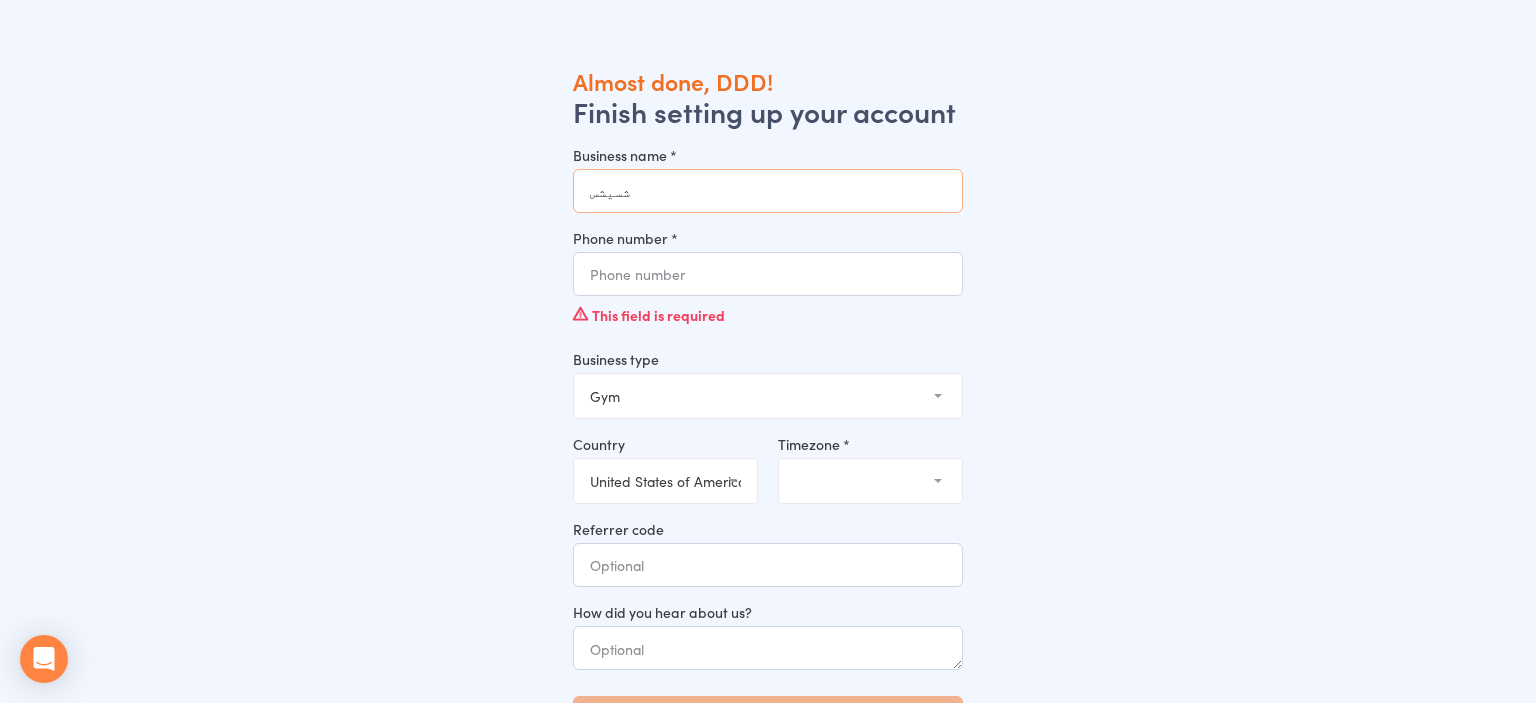 click on "شسيشس" at bounding box center [768, 191] 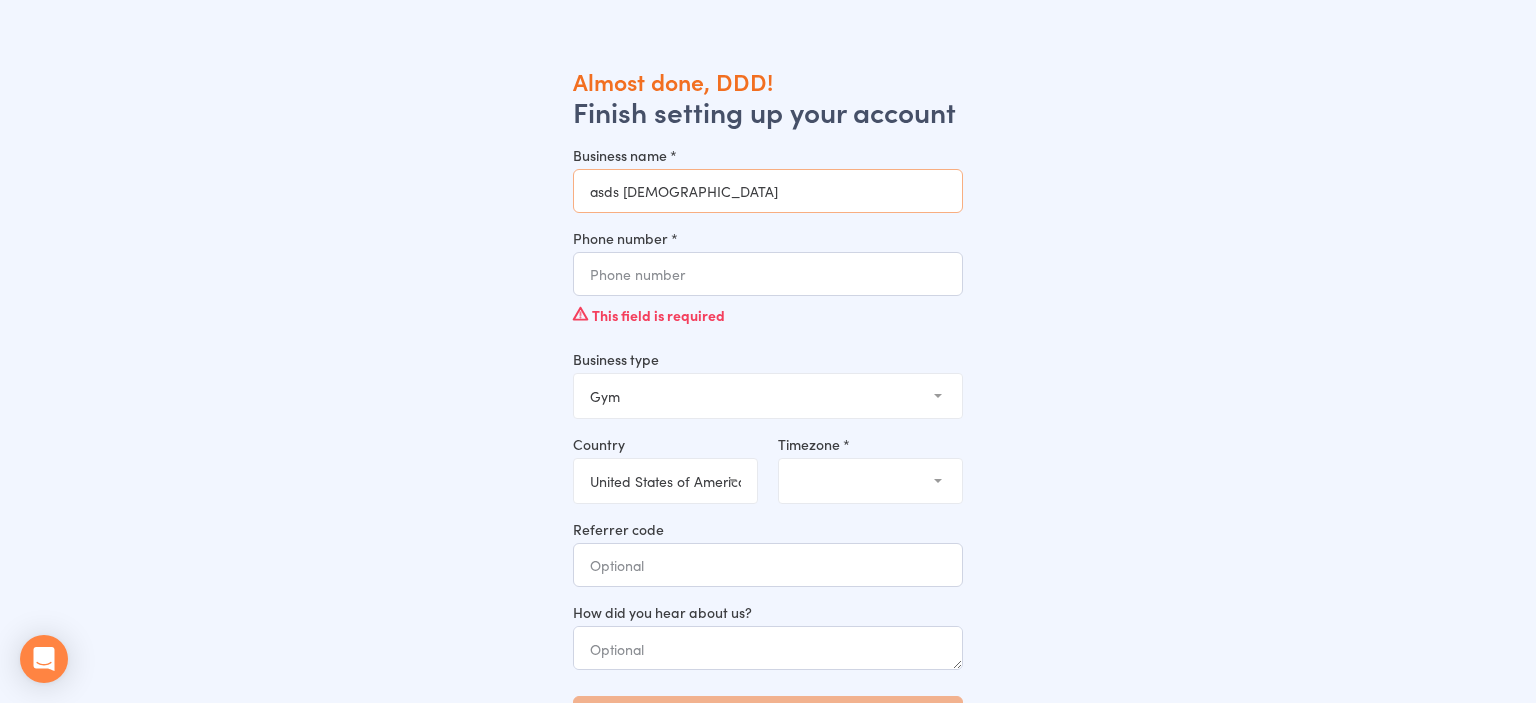 type on "asds dsfds" 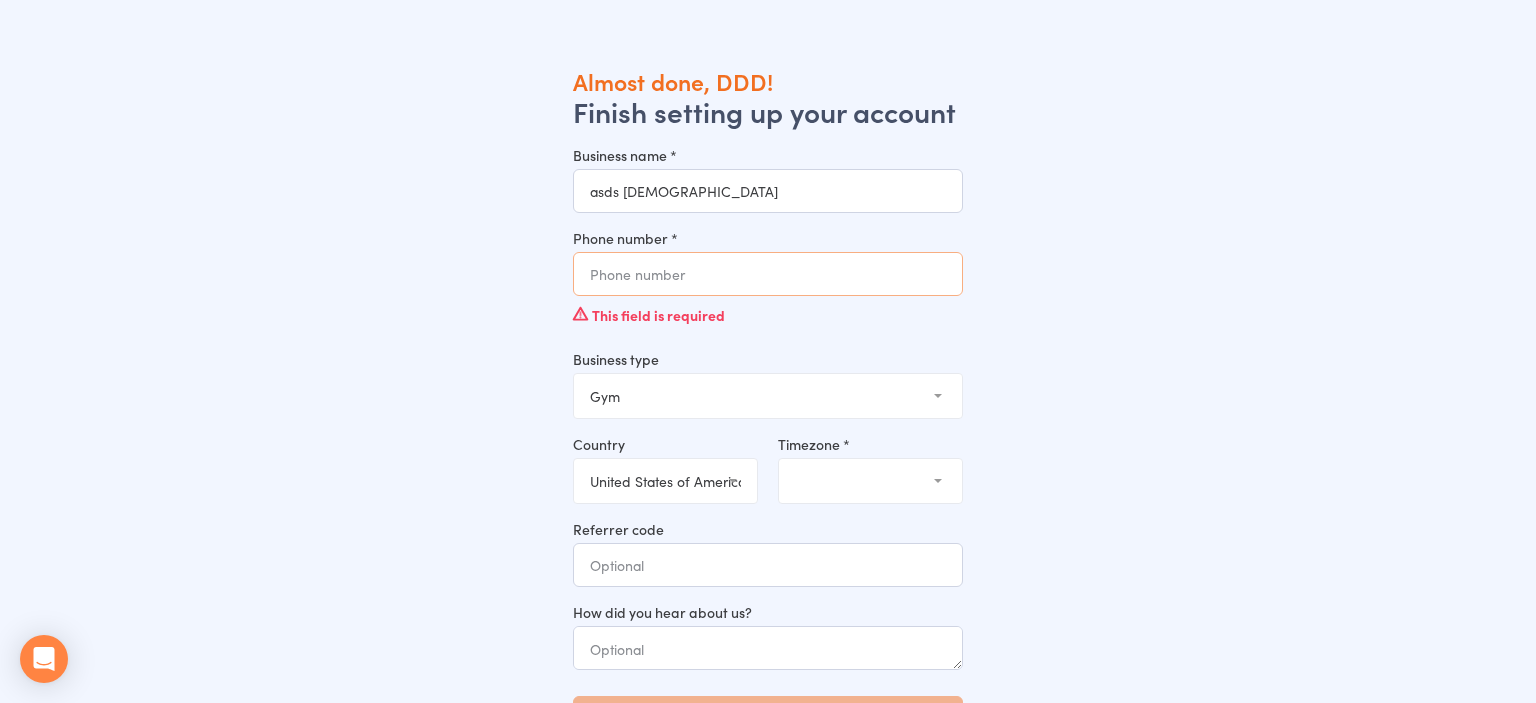 click on "Phone number *" at bounding box center [768, 274] 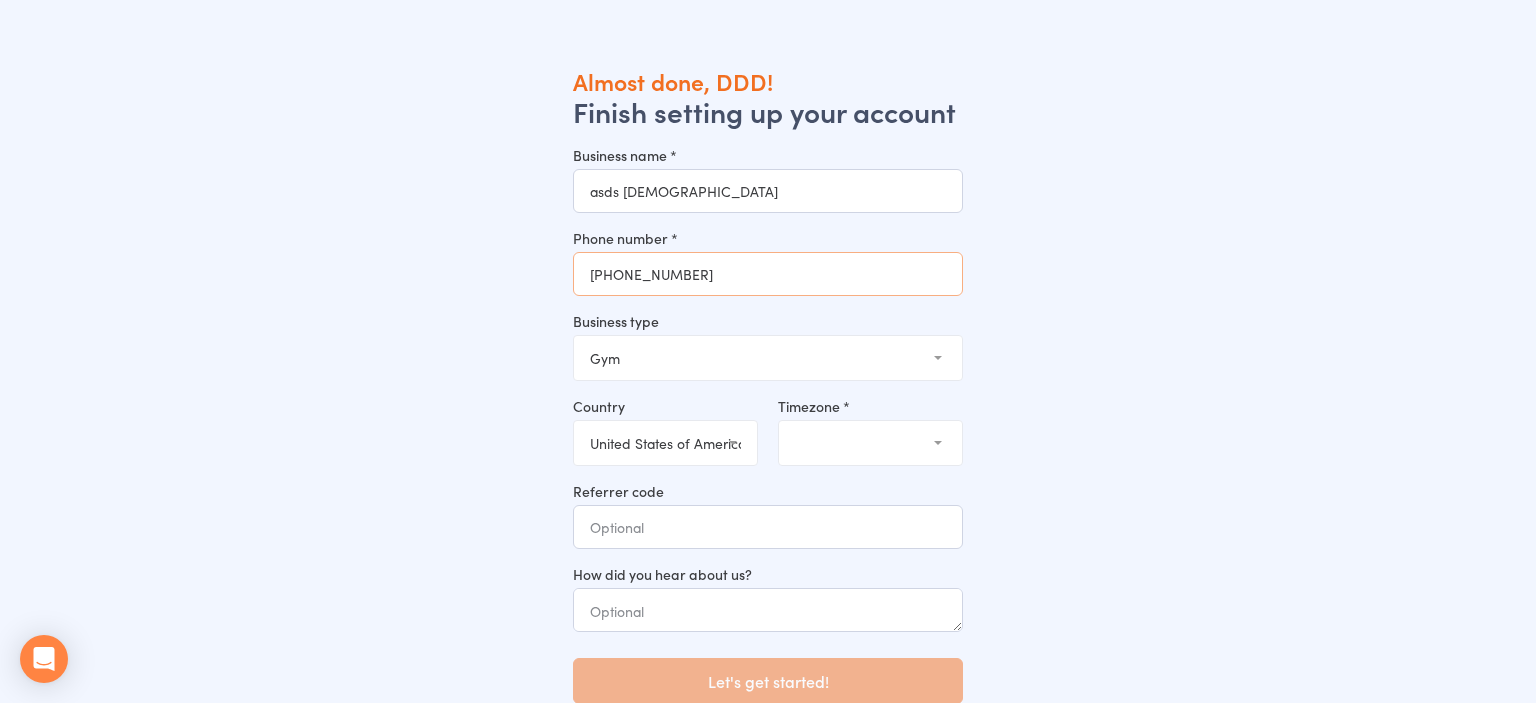 type on "+972599389785" 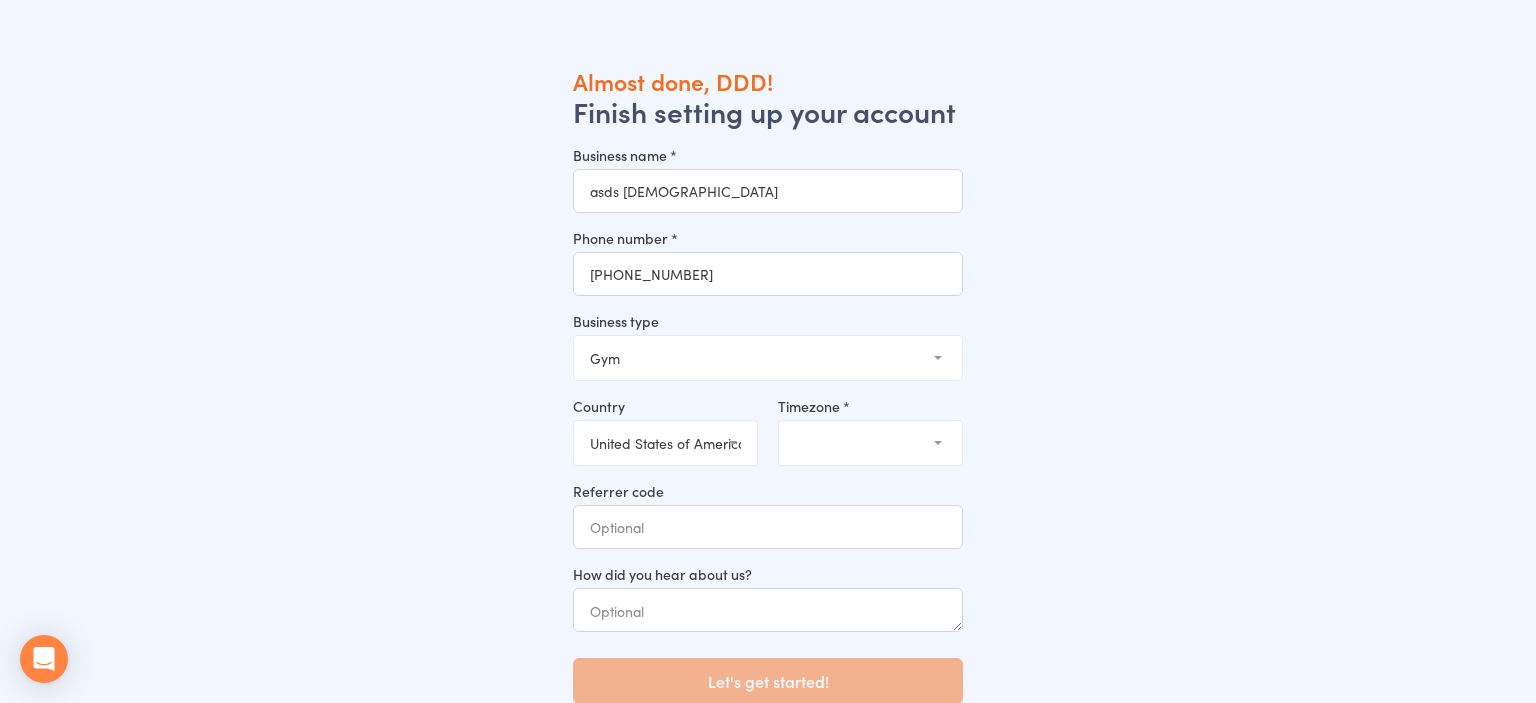 click on "Gym Studio Martial Arts Yoga School Dance School Pole Dance Personal Trainer Crossfit Sports Club Other" at bounding box center [768, 358] 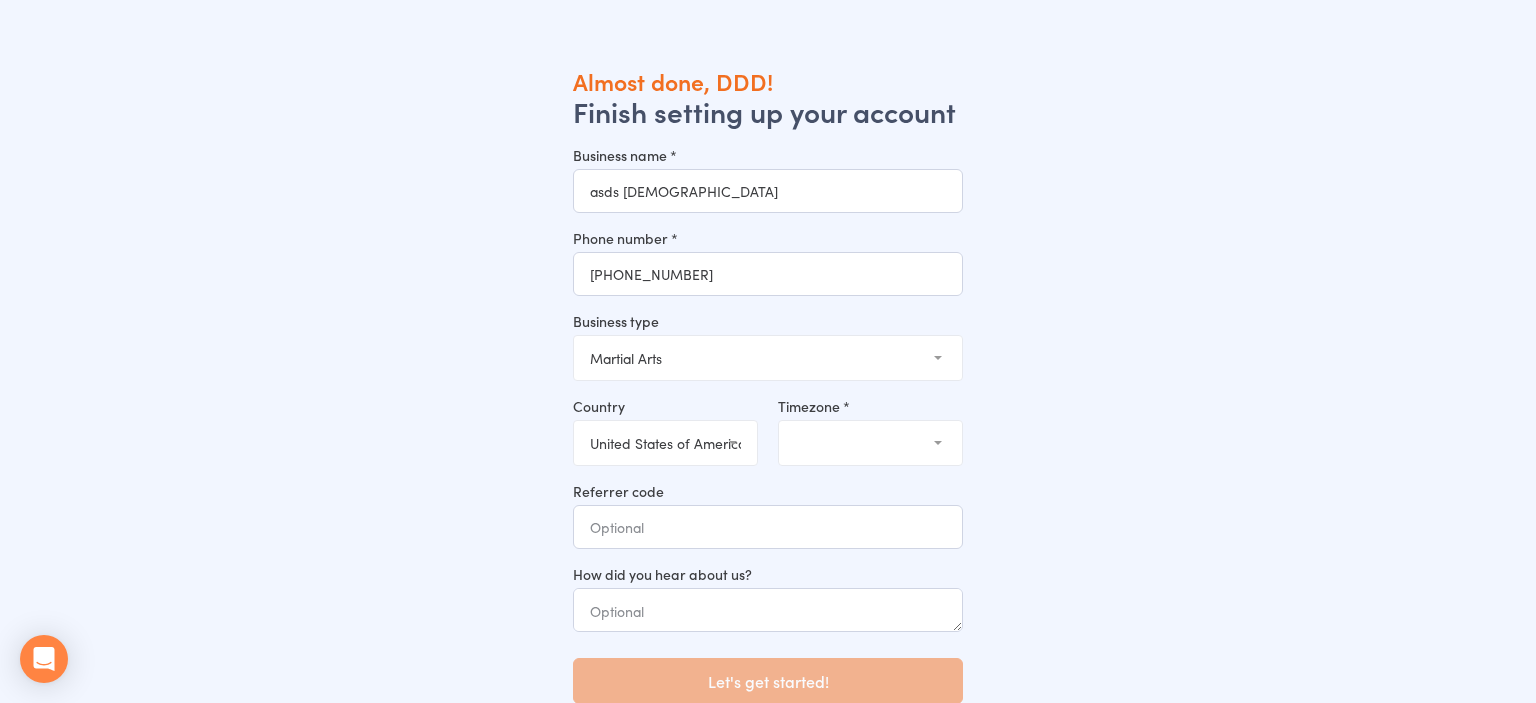 click on "United Arab Emirates Austria Australia Belgium Bahrain Canada Switzerland Cyprus Germany Denmark Dominican Republic Spain Finland France United Kingdom of Great Britain and Northern Ireland Greece Hong Kong Indonesia Ireland India Italy Jamaica Japan Kenya Lithuania Luxembourg Myanmar Malta Maldives Mexico Malaysia Netherlands Norway New Zealand Oman Philippines Pakistan Romania Saudi Arabia Sweden Singapore Thailand Tunisia Trinidad and Tobago United States of America South Africa" at bounding box center [665, 443] 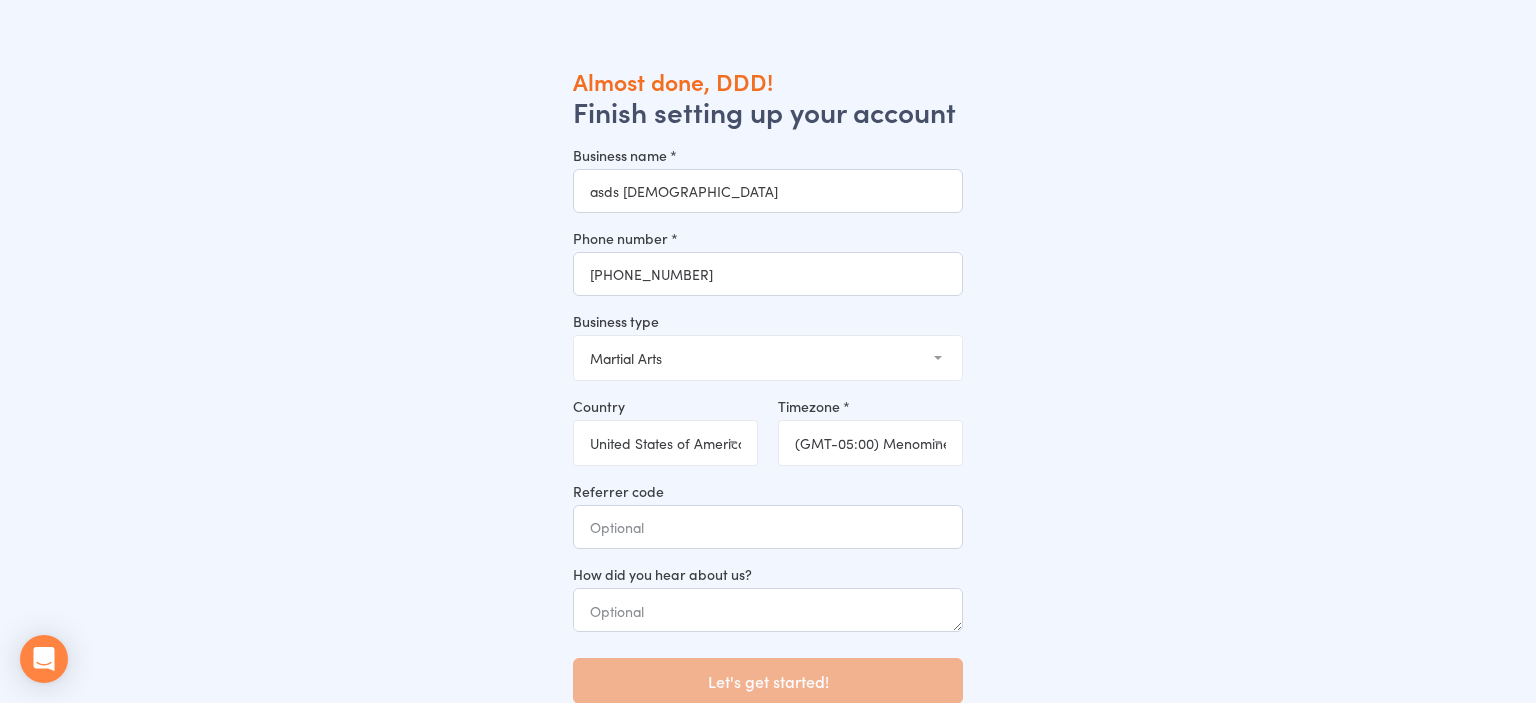 click on "(GMT-05:00) Menominee" at bounding box center [0, 0] 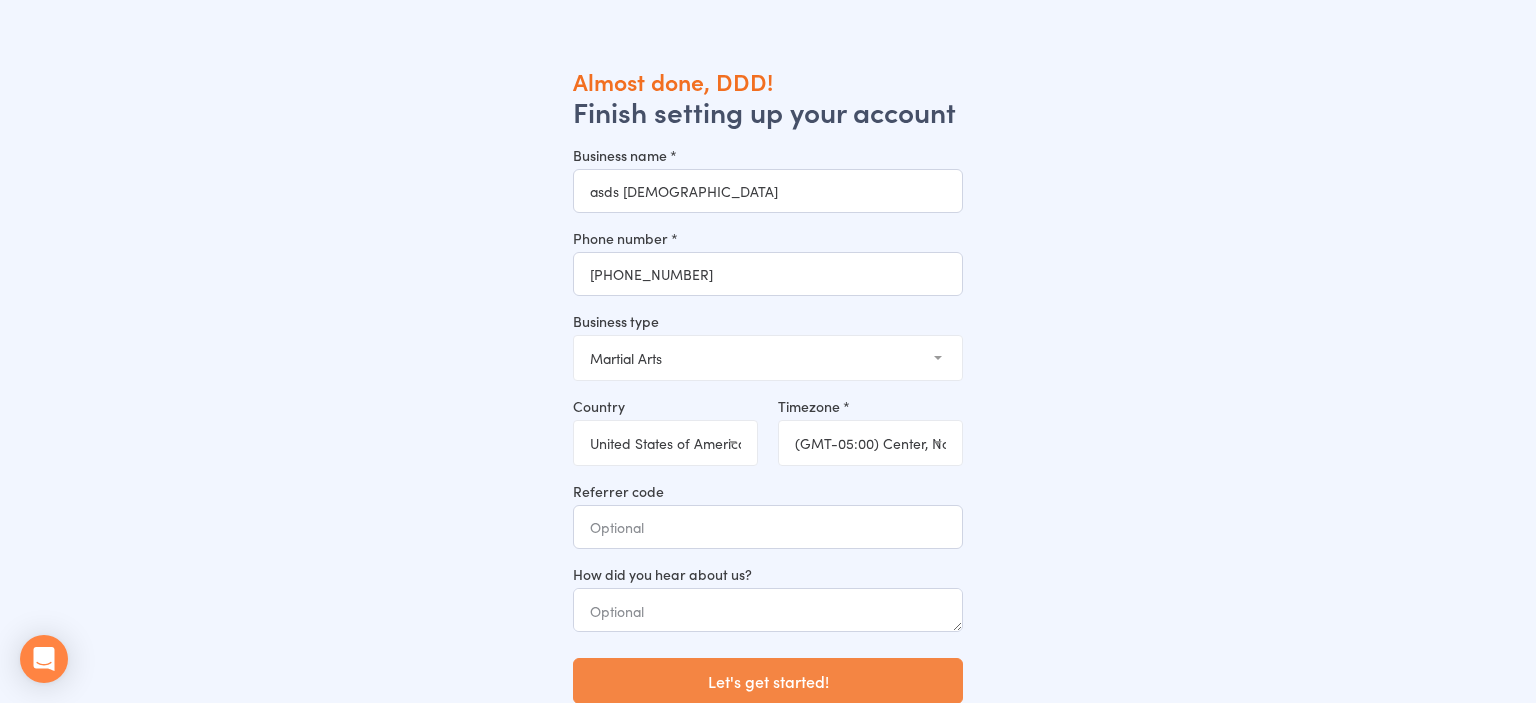 click on "Let's get started!" at bounding box center (768, 681) 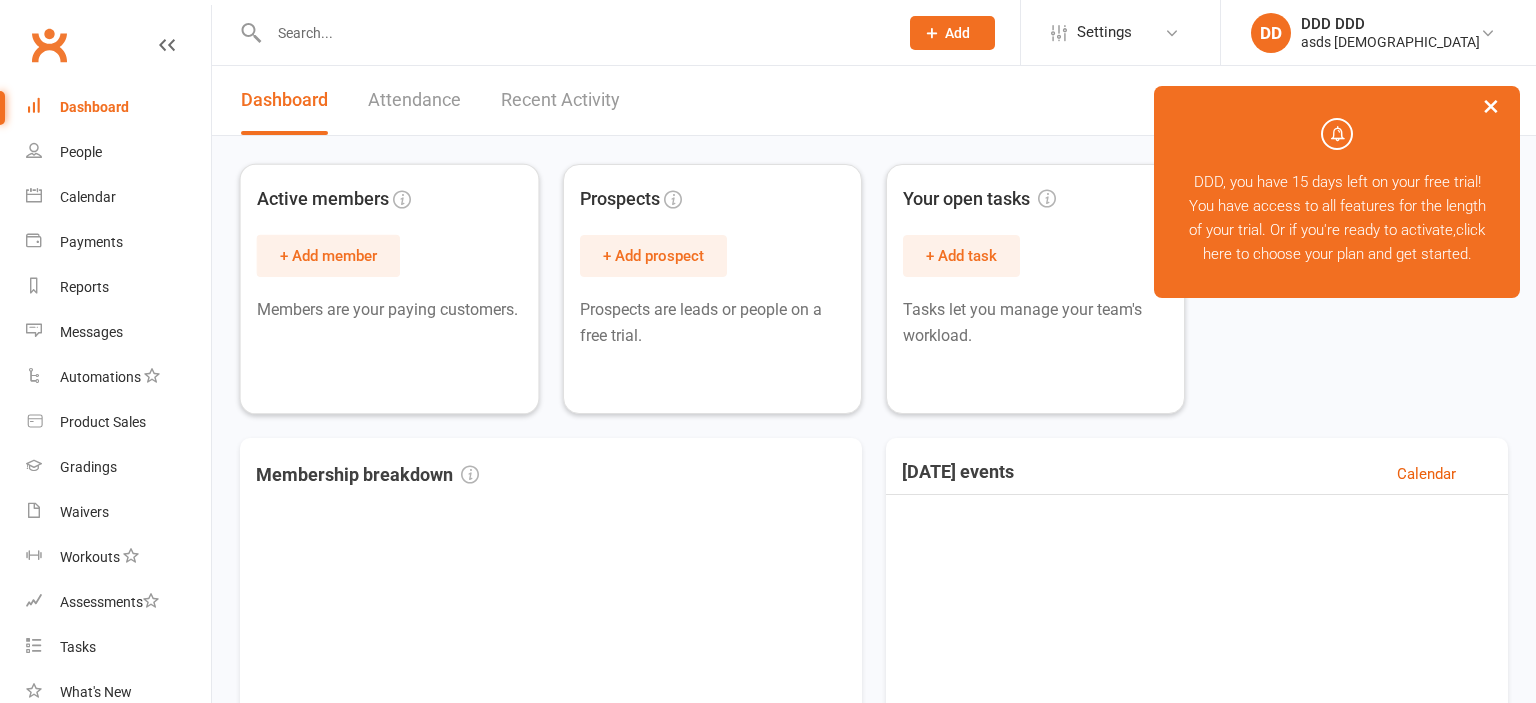 scroll, scrollTop: 0, scrollLeft: 0, axis: both 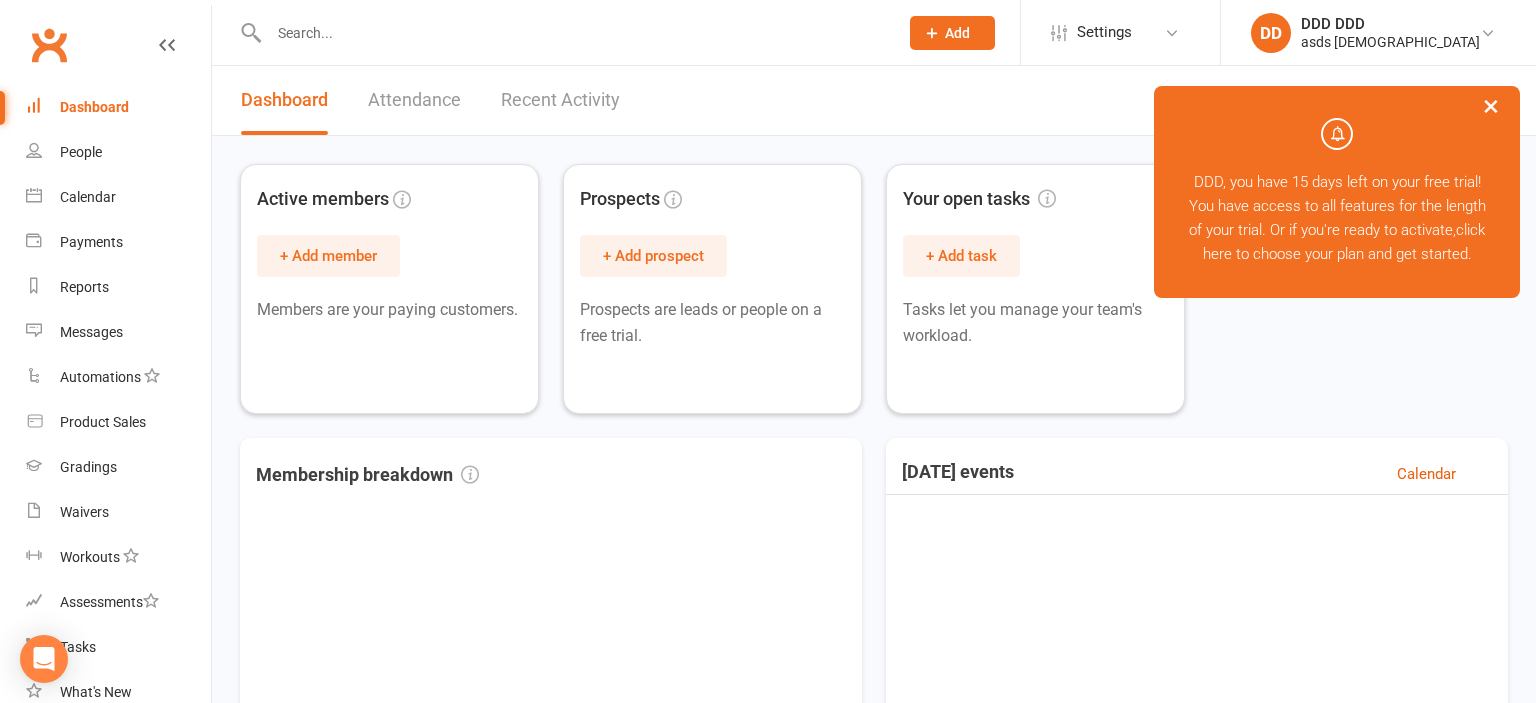 click on "Includes all current Active and Suspended members. "New members" are calculated based on the day they were most recently activated in Clubworx. Active members + Add member Members are your paying customers. Prospects + Add prospect Prospects are leads or people on a free trial. Your open tasks + Add task Tasks let you manage your team's workload. Membership breakdown You have no members + Add member [DATE] events Calendar You have no events + Add class / event Connect payments Add your payment provider for member autopayments Connect payment provider Dismiss Create your first waiver Set up your membership forms to add new members Create waiver Dismiss" at bounding box center (874, 661) 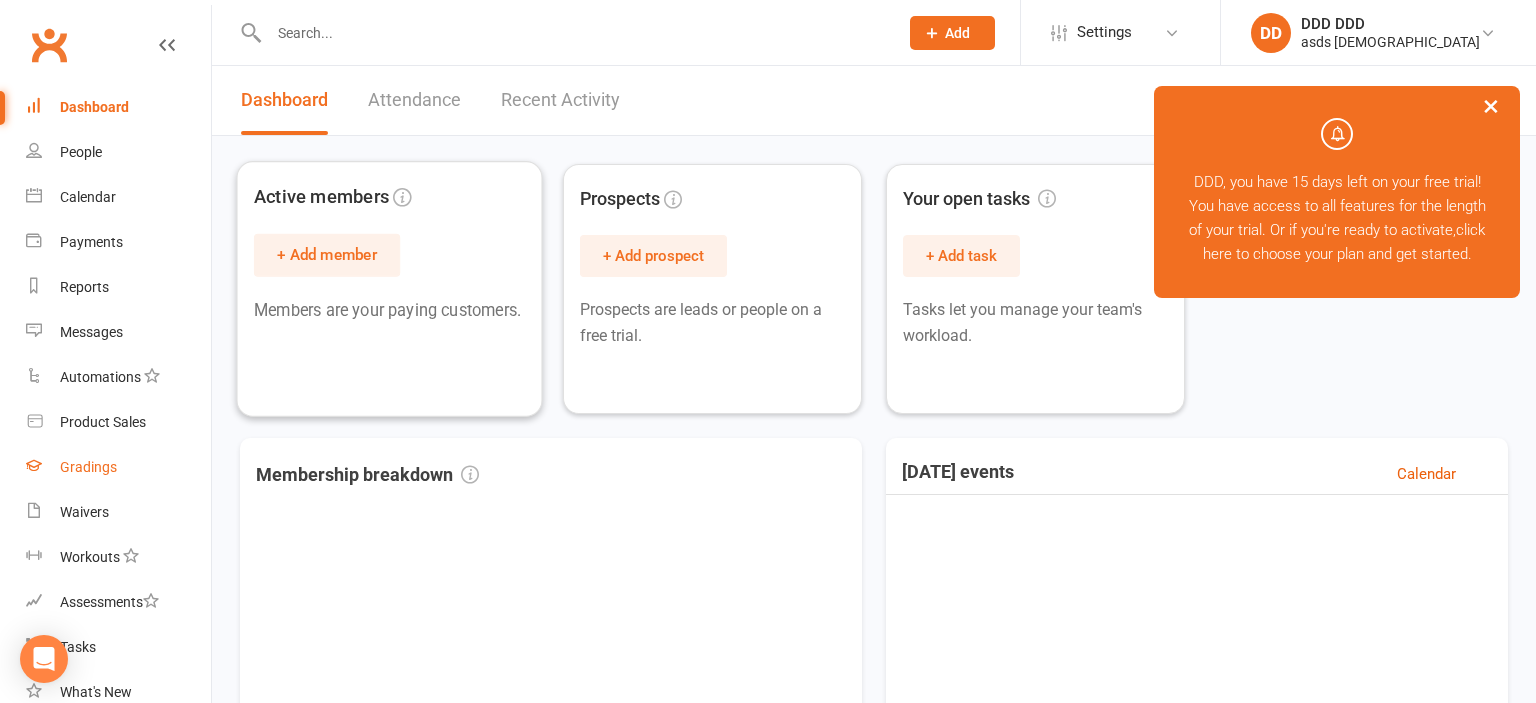 scroll, scrollTop: 87, scrollLeft: 0, axis: vertical 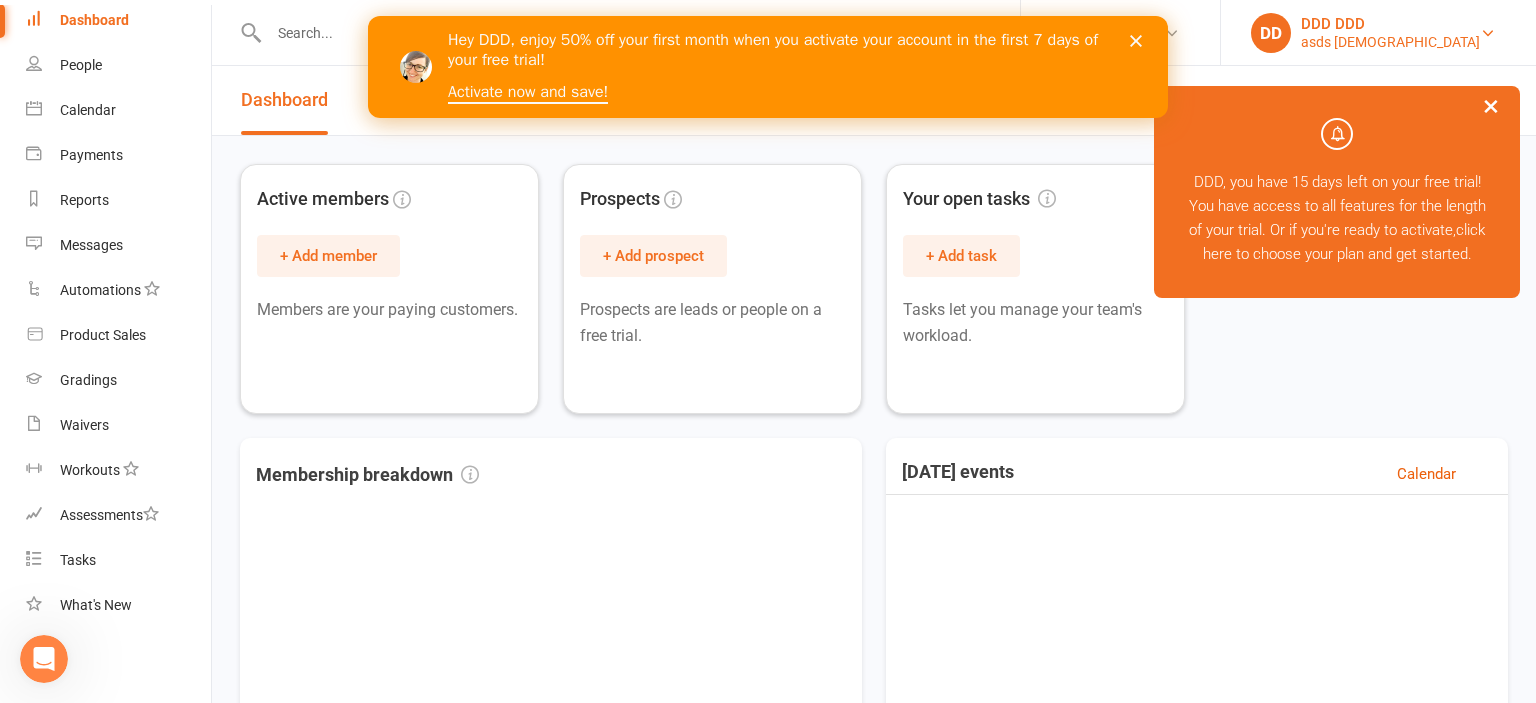 click on "DD DDD DDD asds dsfds" at bounding box center (1378, 33) 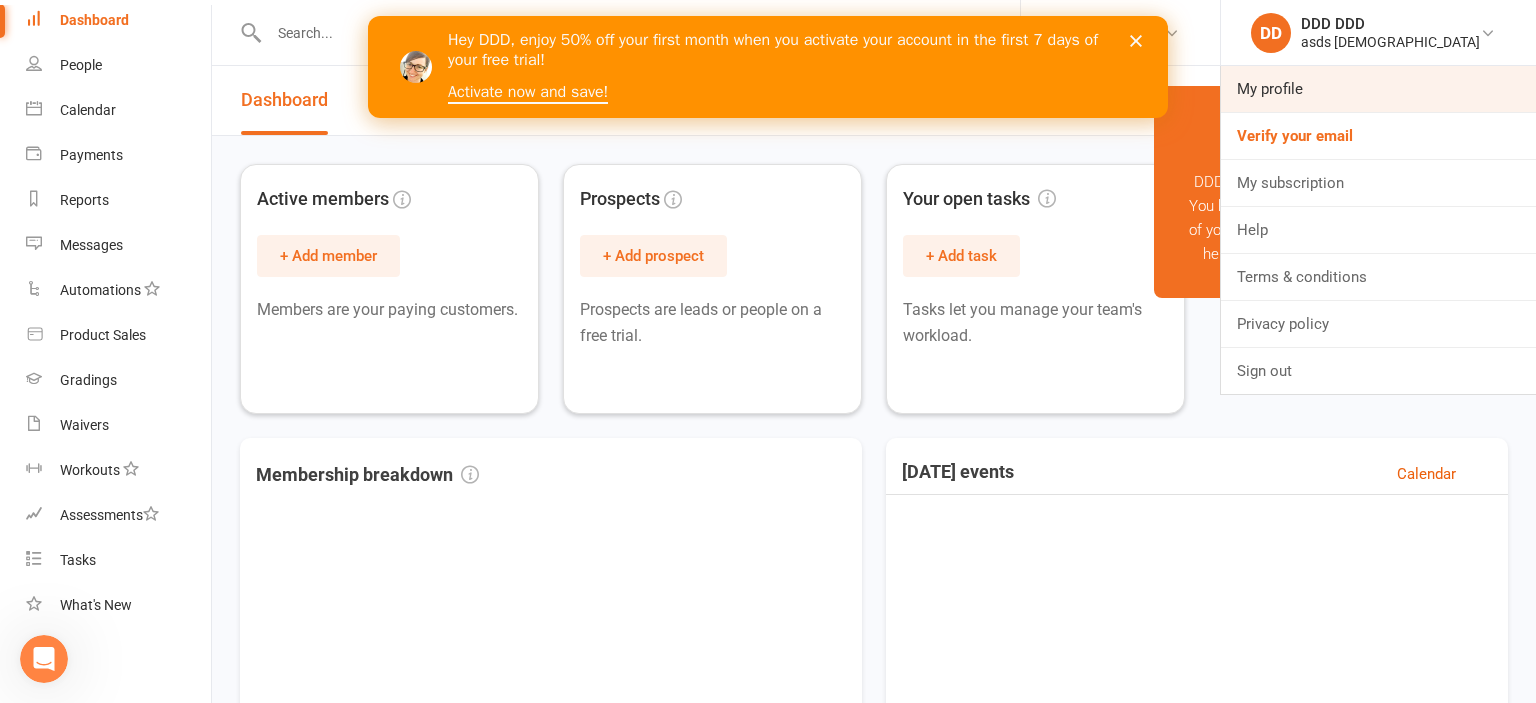 click on "My profile" at bounding box center [1378, 89] 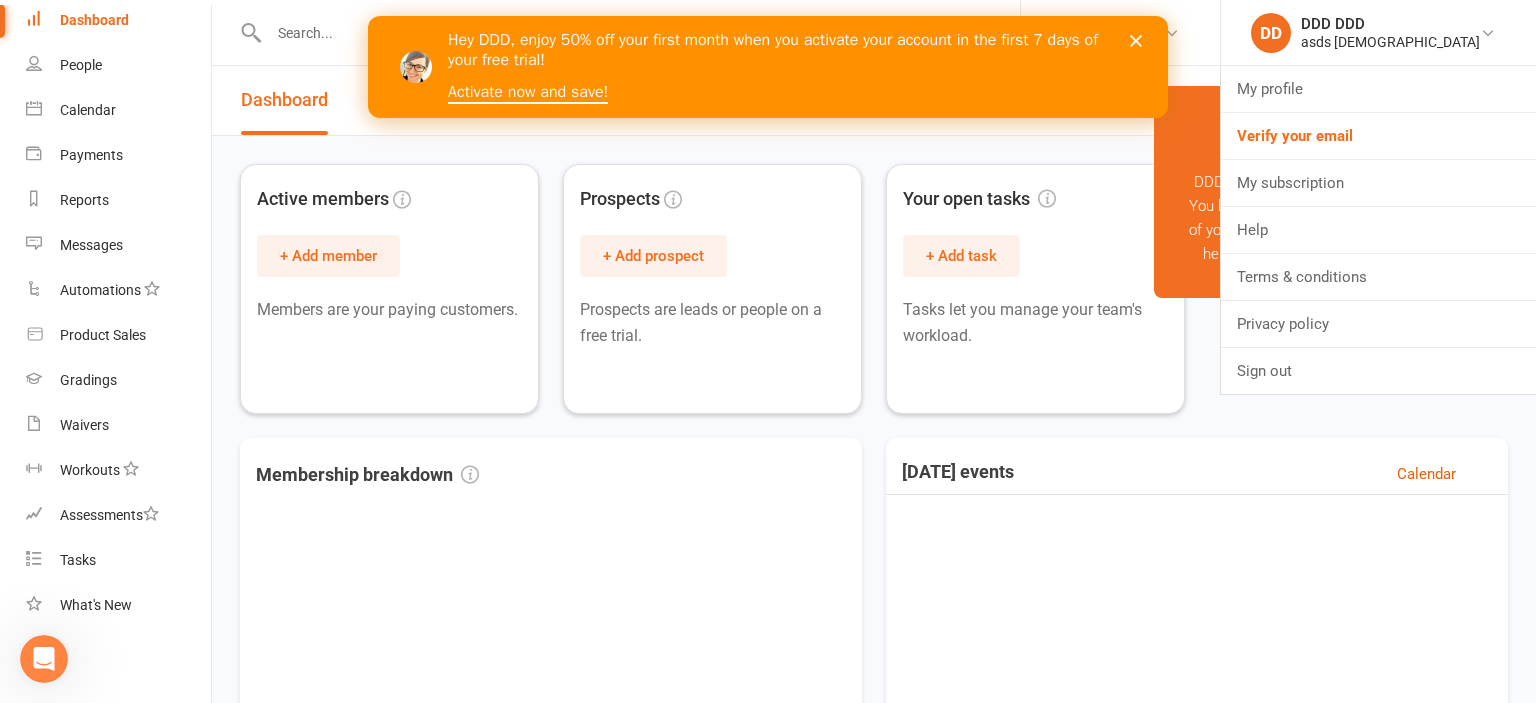 scroll, scrollTop: 87, scrollLeft: 0, axis: vertical 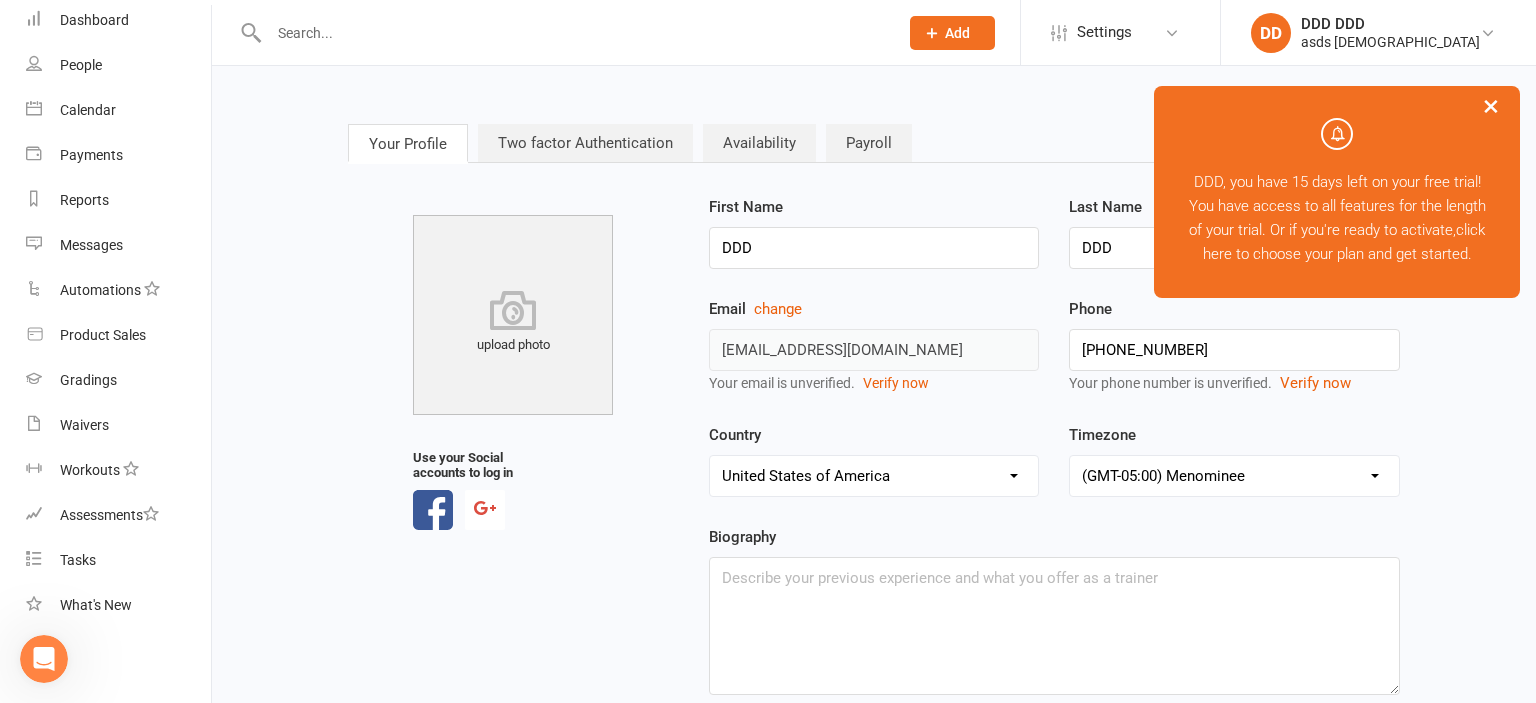 click on "Country United Arab Emirates Austria Australia Belgium Bahrain Canada Switzerland Cyprus Germany Denmark Dominican Republic Spain Finland France United Kingdom of Great Britain and Northern Ireland Greece Hong Kong Indonesia Ireland India Italy Jamaica Japan Kenya Lithuania Luxembourg Myanmar Malta Maldives Mexico Malaysia Netherlands Norway New Zealand Oman Philippines Pakistan Romania Saudi Arabia Sweden Singapore Thailand Tunisia Trinidad and Tobago United States of America South Africa" at bounding box center [874, 460] 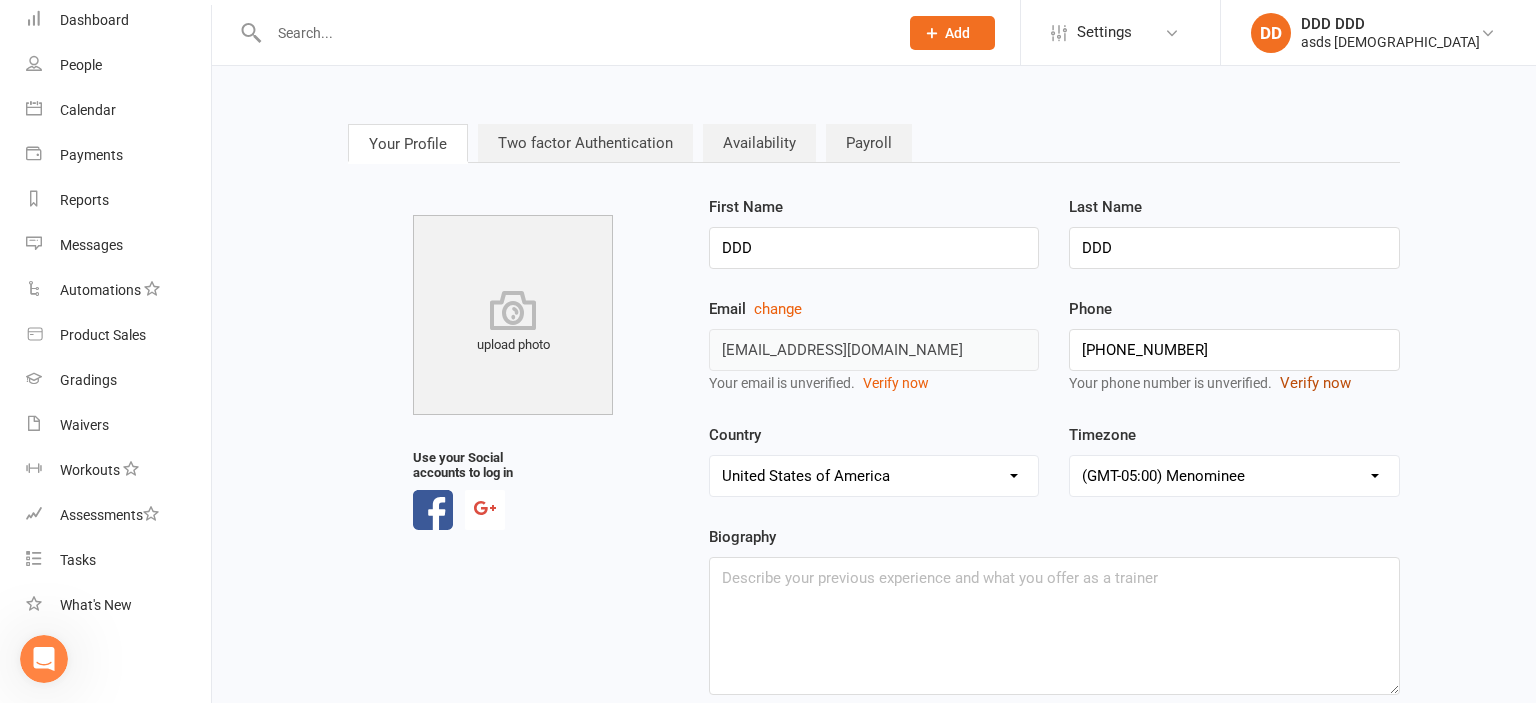 click on "Verify now" at bounding box center [1315, 383] 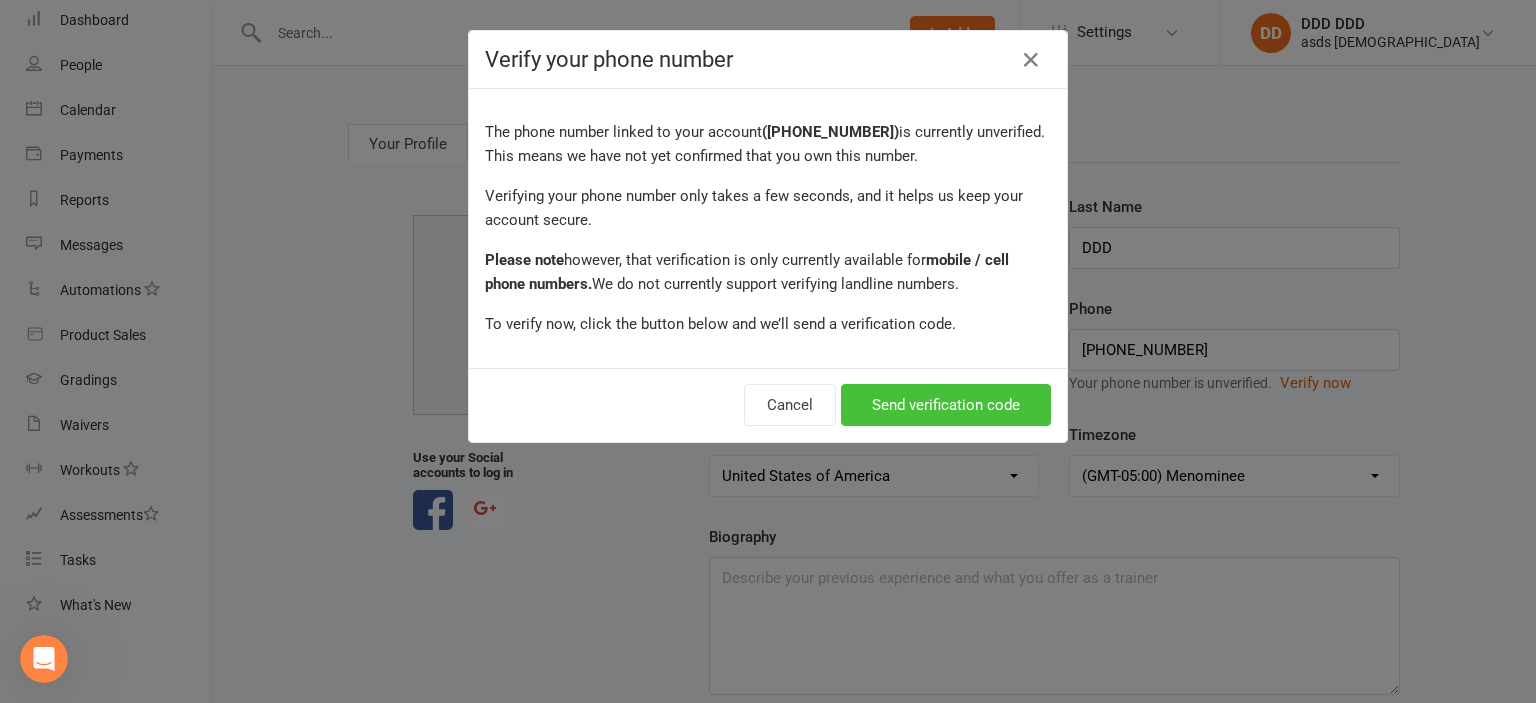 click on "Send verification code" at bounding box center (946, 405) 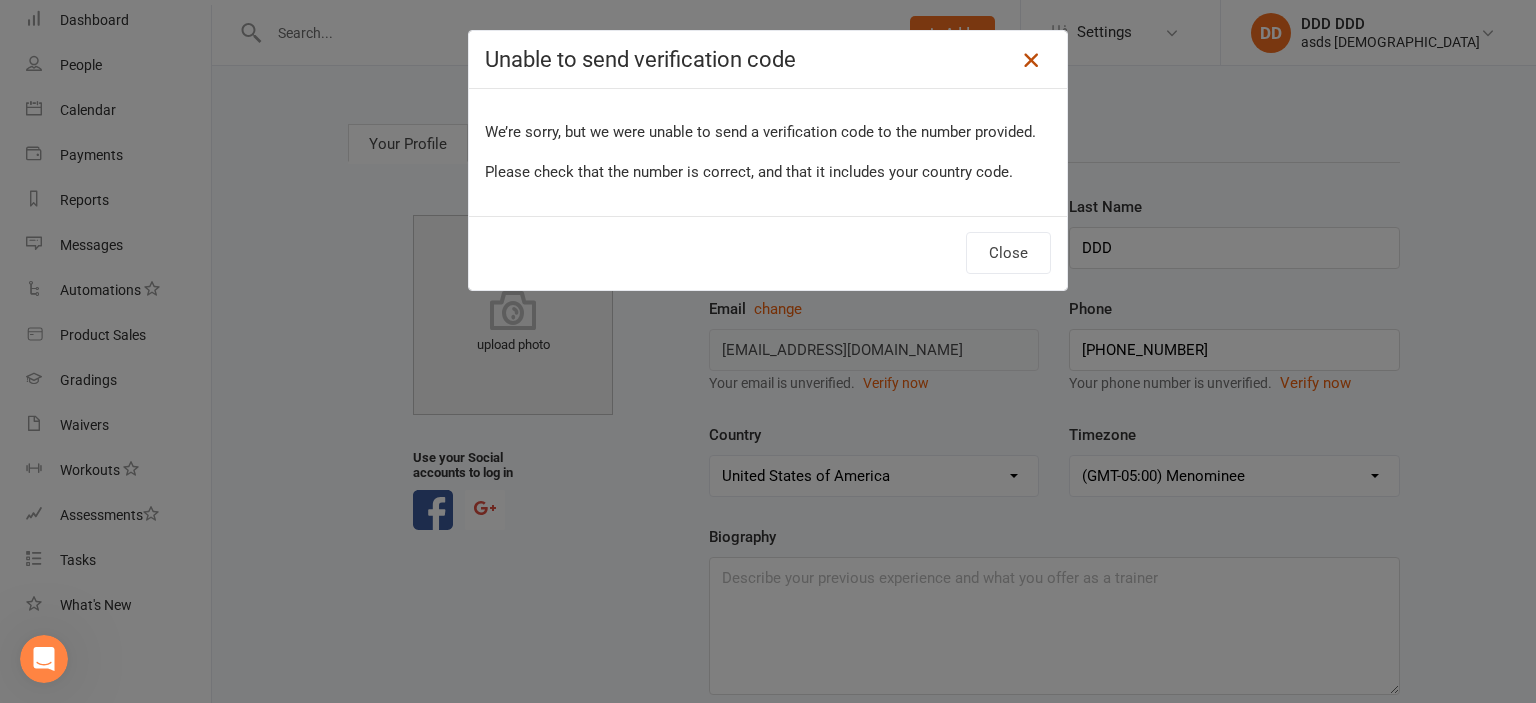click at bounding box center [1031, 60] 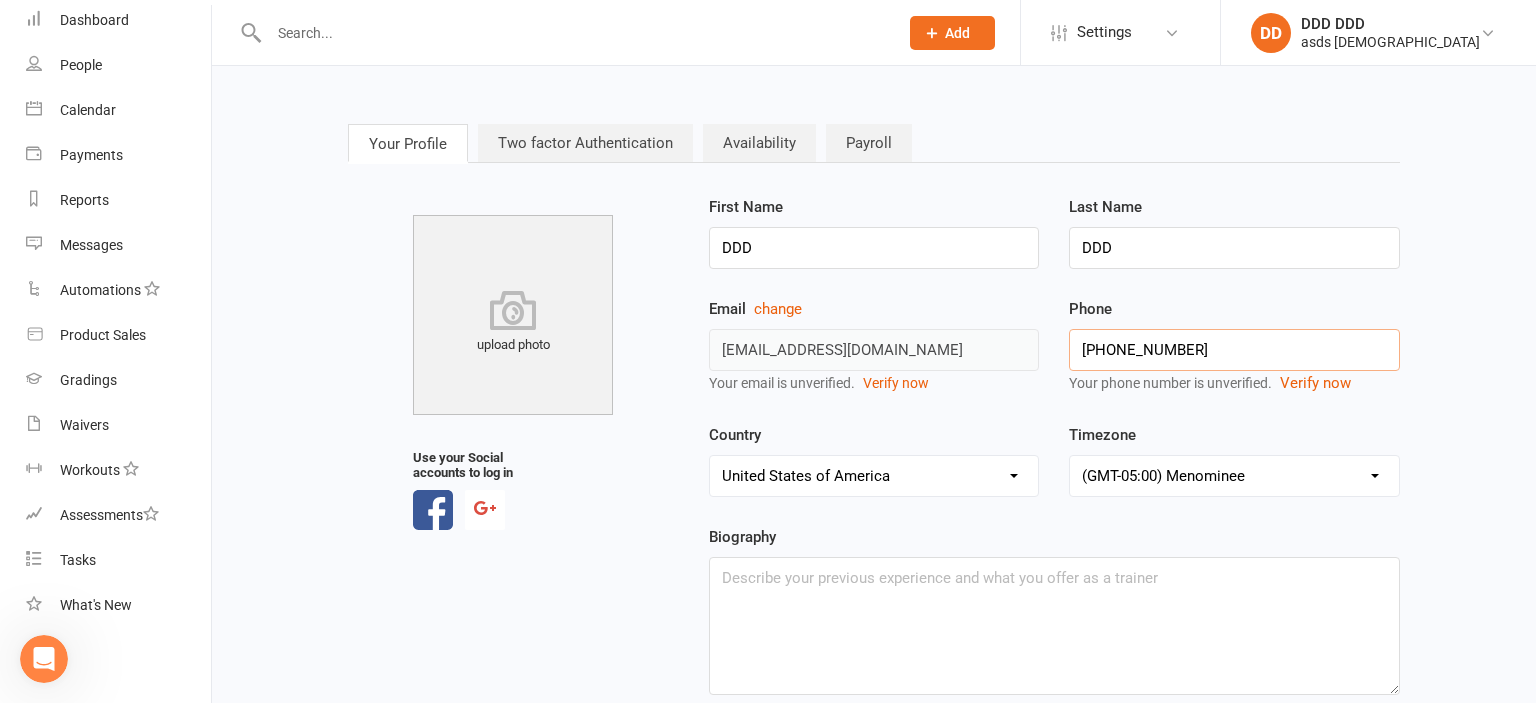 drag, startPoint x: 1218, startPoint y: 348, endPoint x: 1090, endPoint y: 354, distance: 128.14055 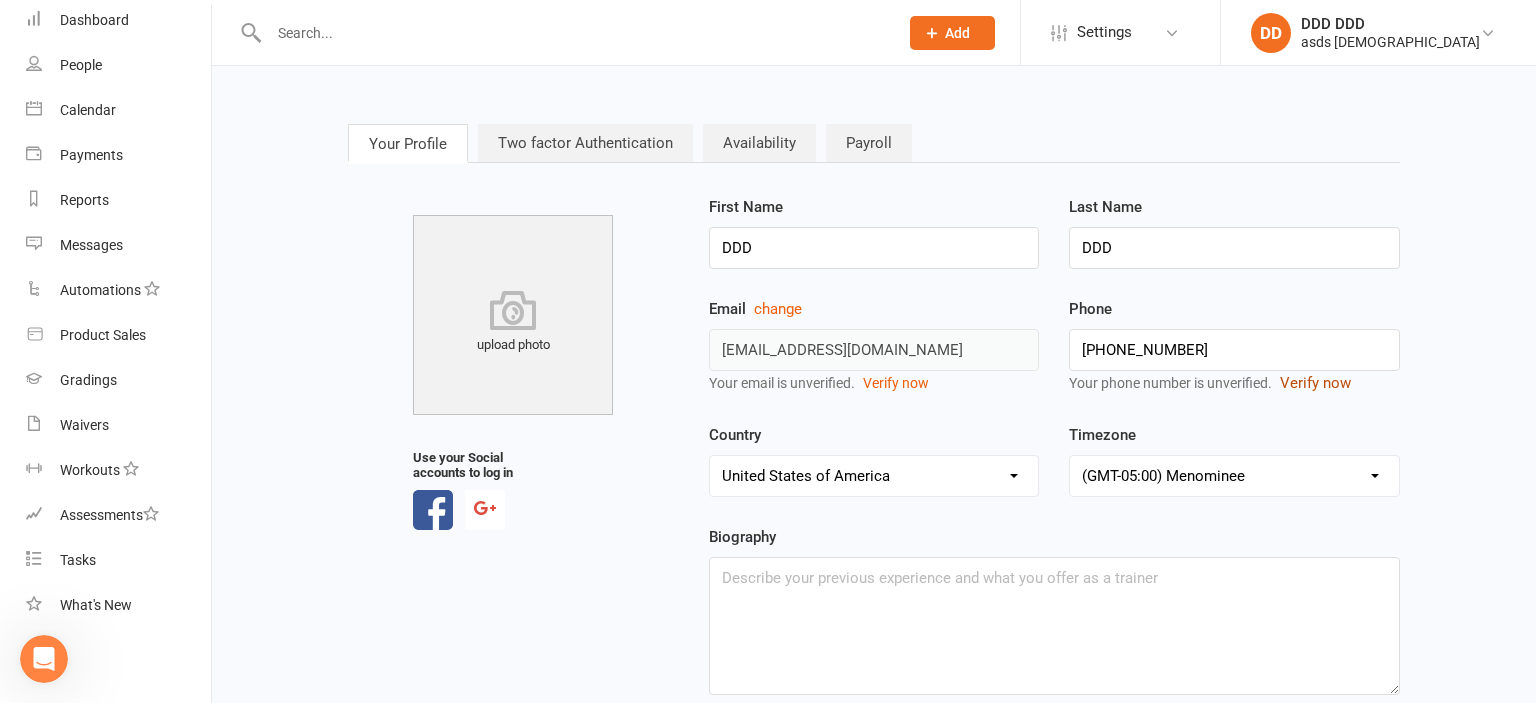 click on "Verify now" at bounding box center [1315, 383] 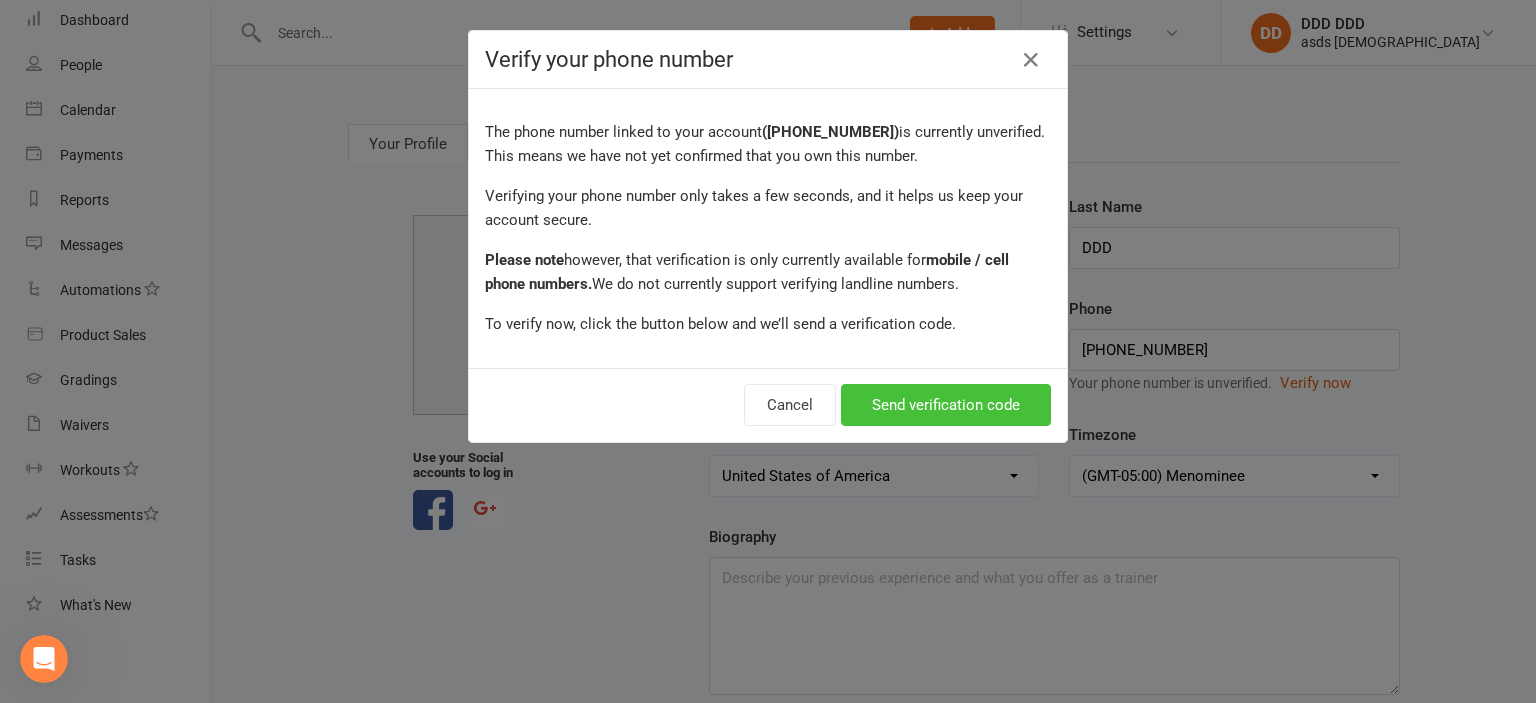 click on "Send verification code" at bounding box center [946, 405] 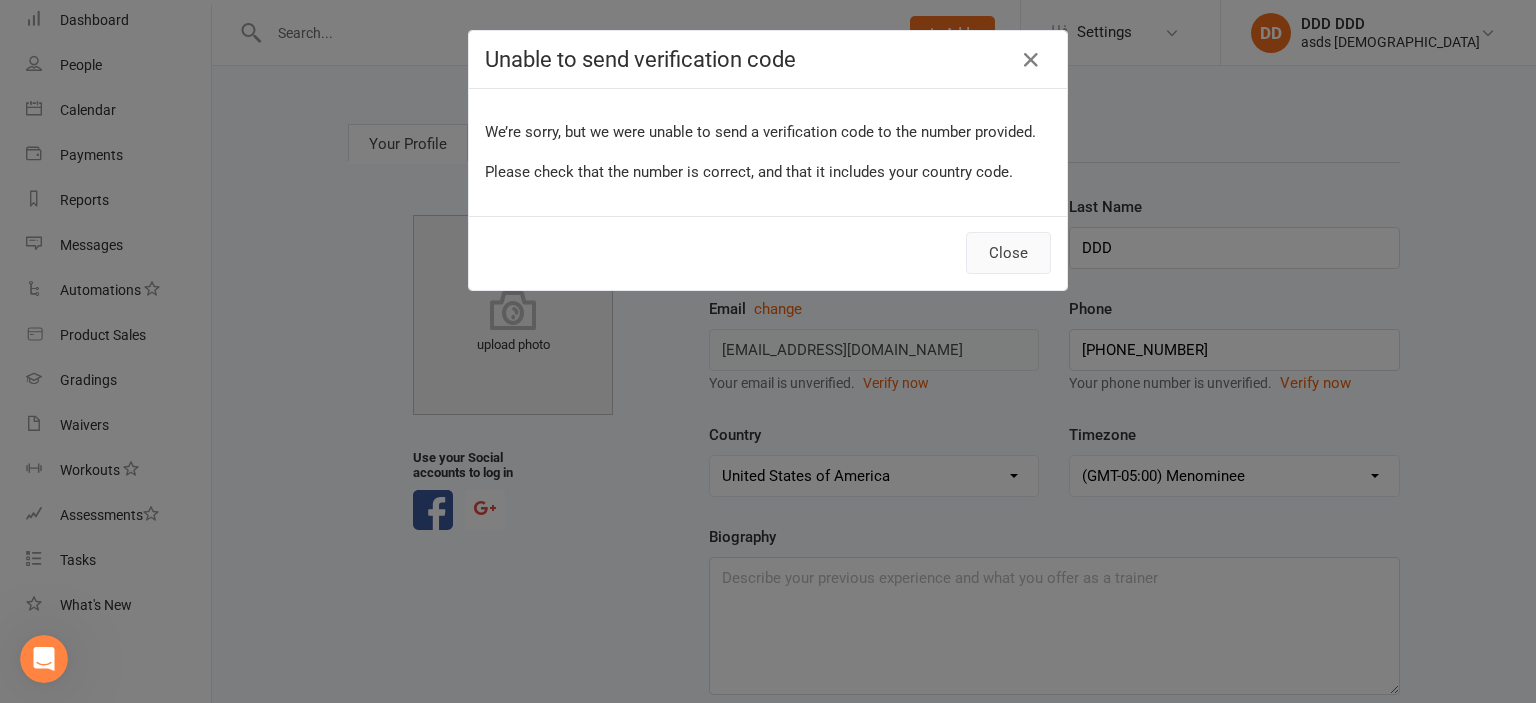 click on "Close" at bounding box center [1008, 253] 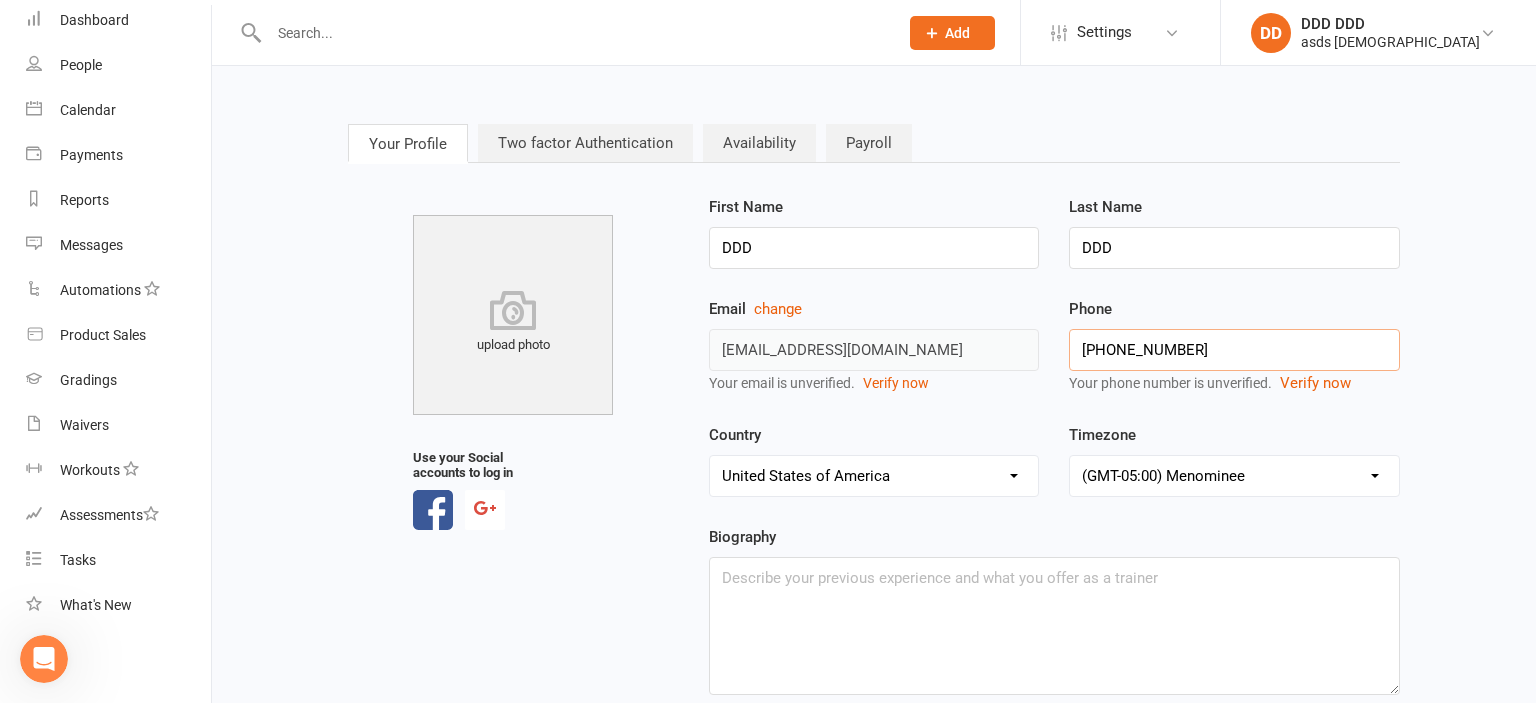 click on "+972599389785" at bounding box center (1234, 350) 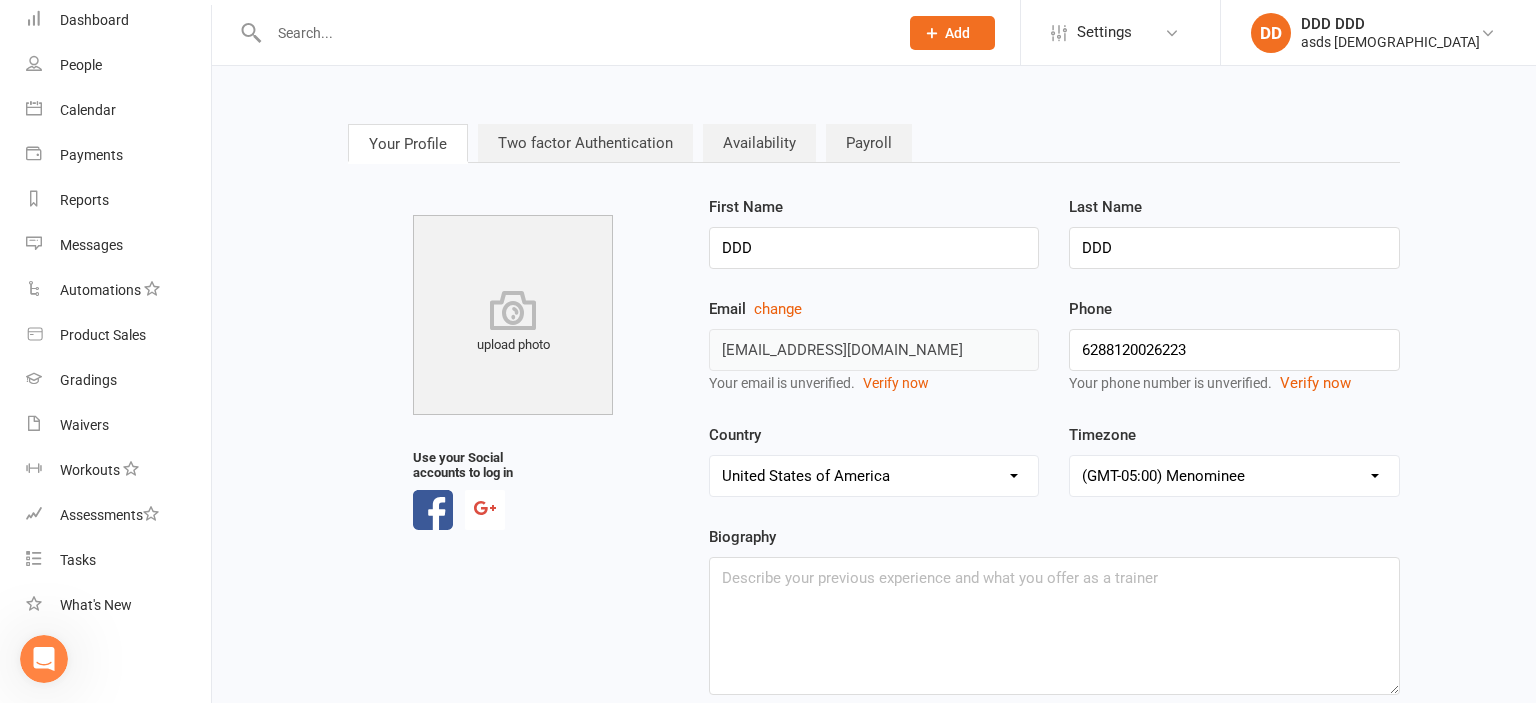 click on "First Name DDD Last Name DDD" at bounding box center (1054, 246) 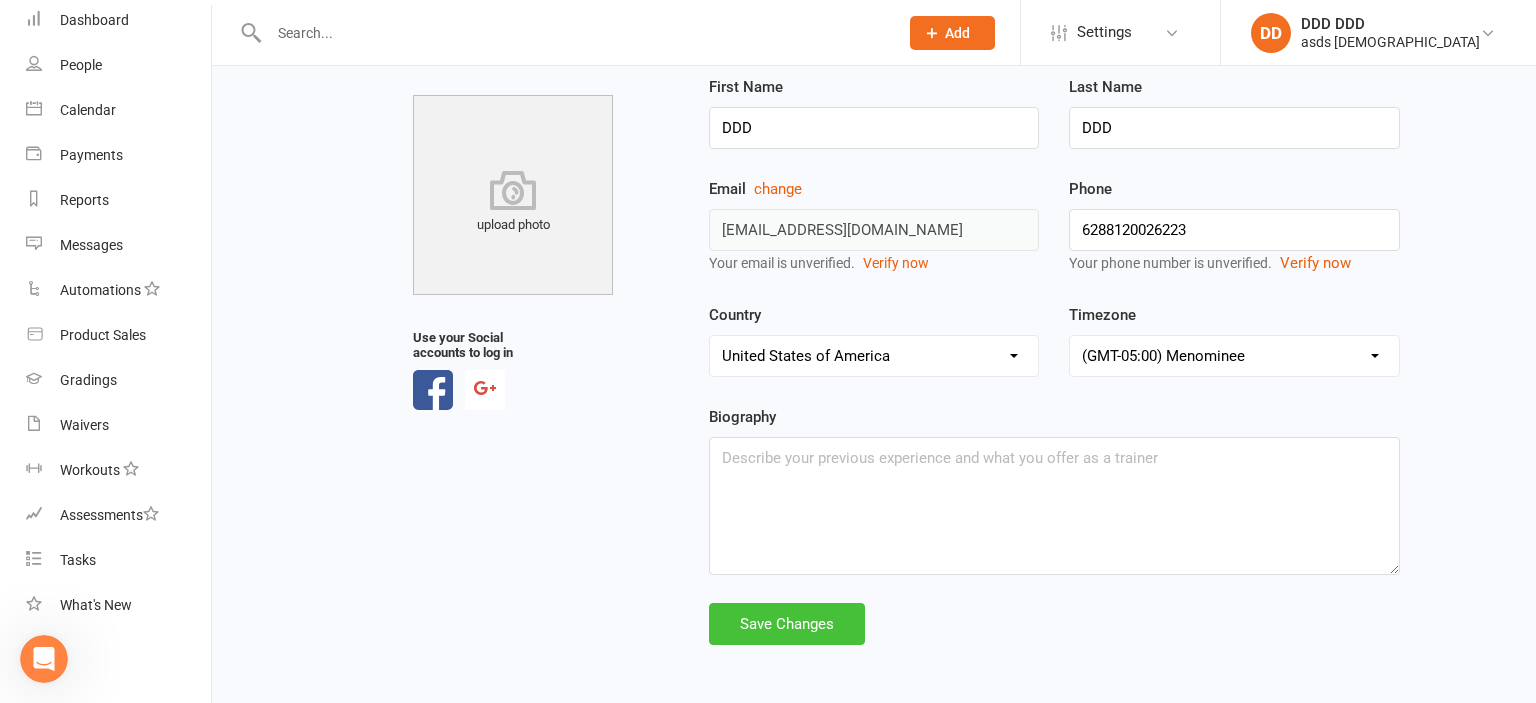 click on "Save Changes" at bounding box center [787, 624] 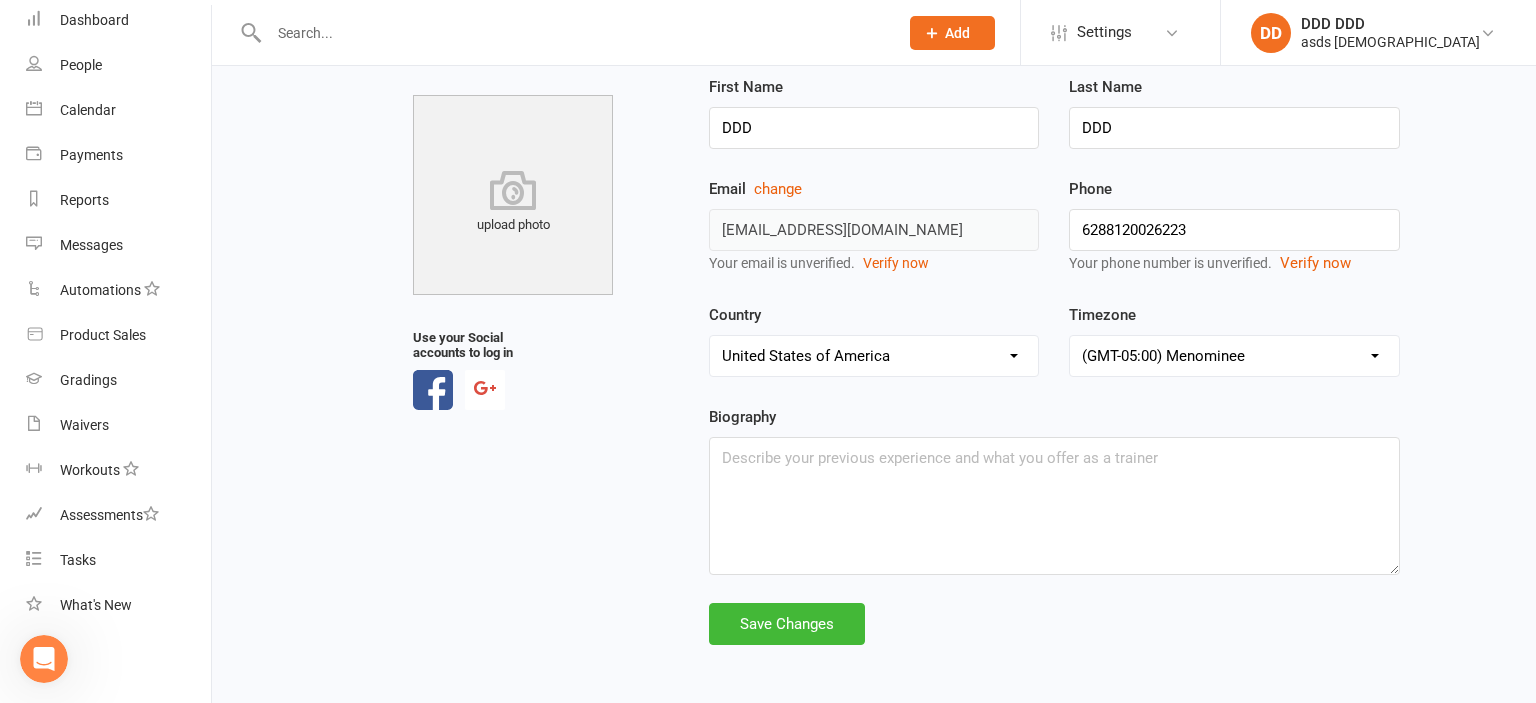 scroll, scrollTop: 87, scrollLeft: 0, axis: vertical 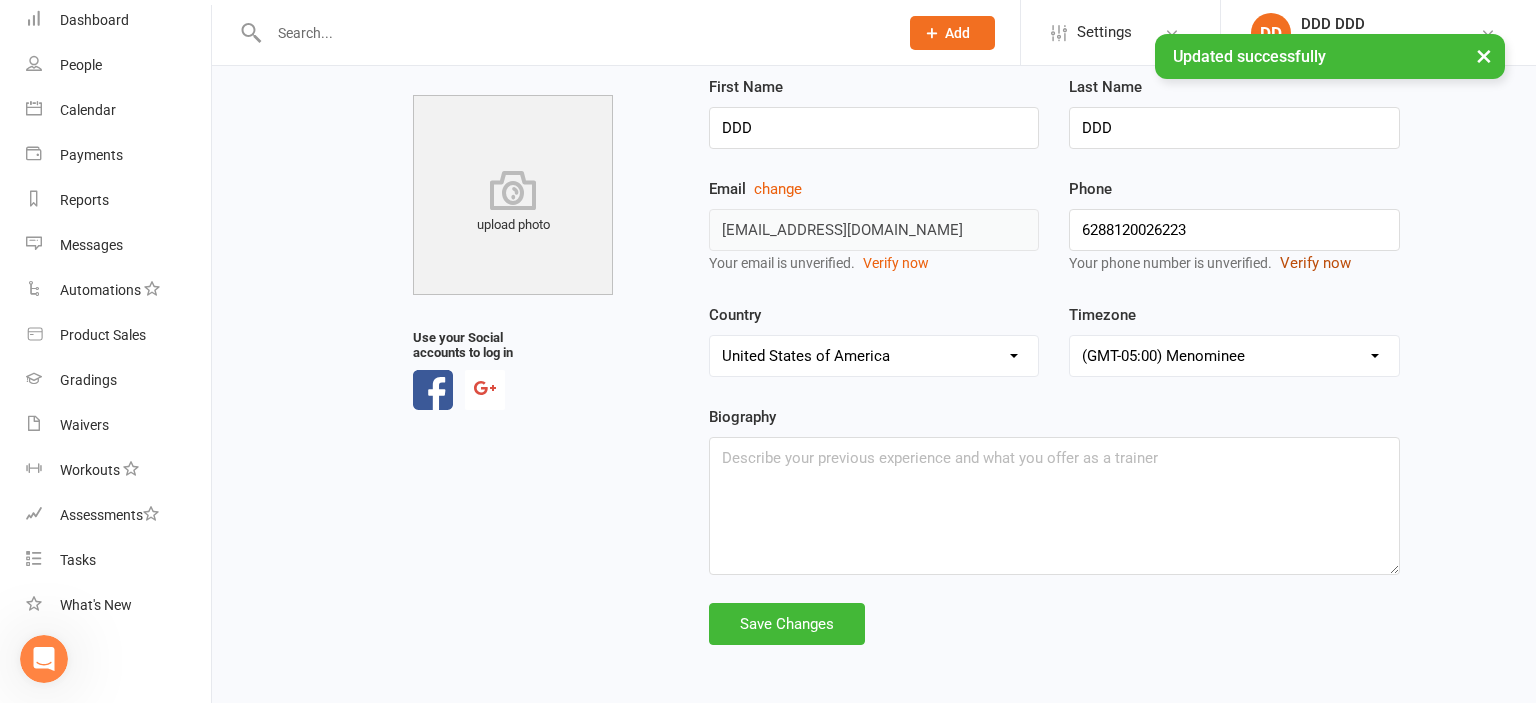 click on "Verify now" at bounding box center (1315, 263) 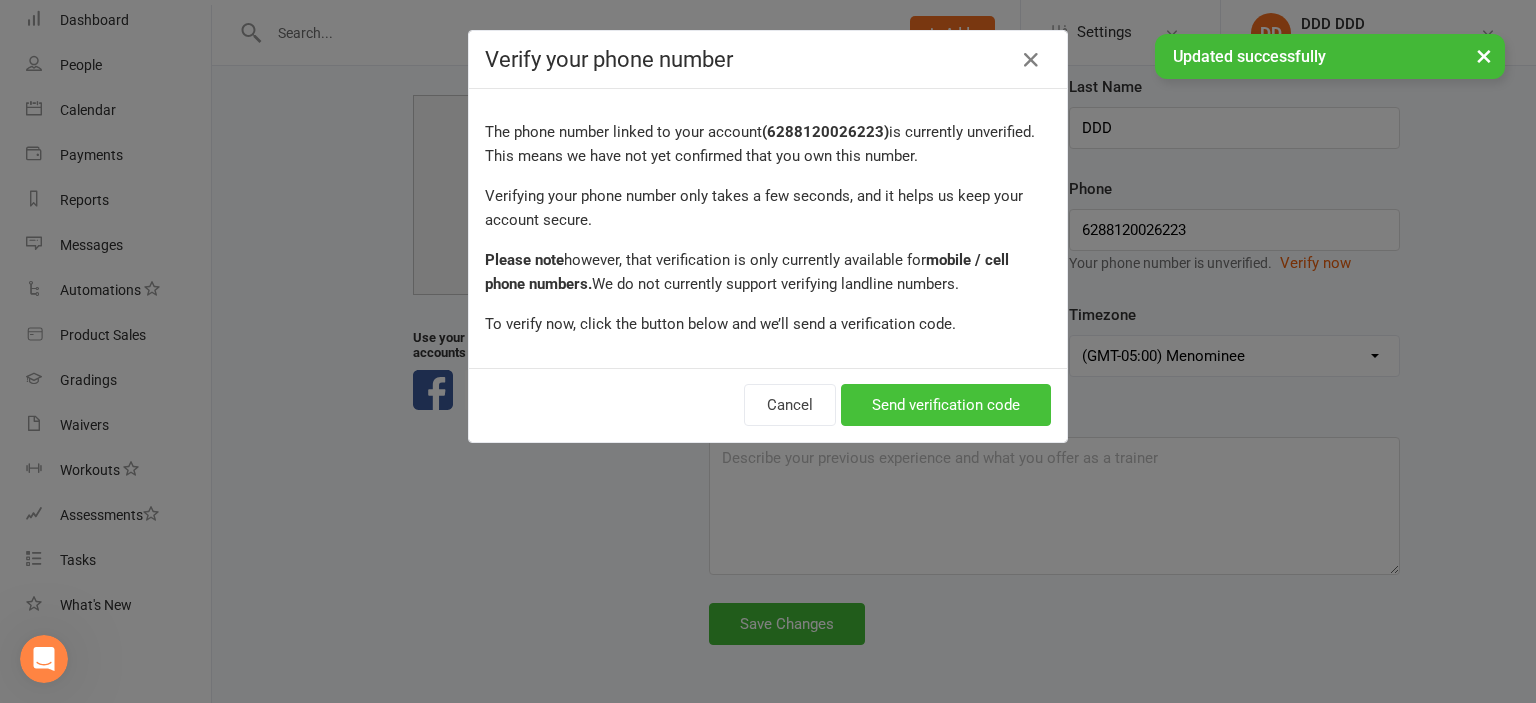 click on "Send verification code" at bounding box center (946, 405) 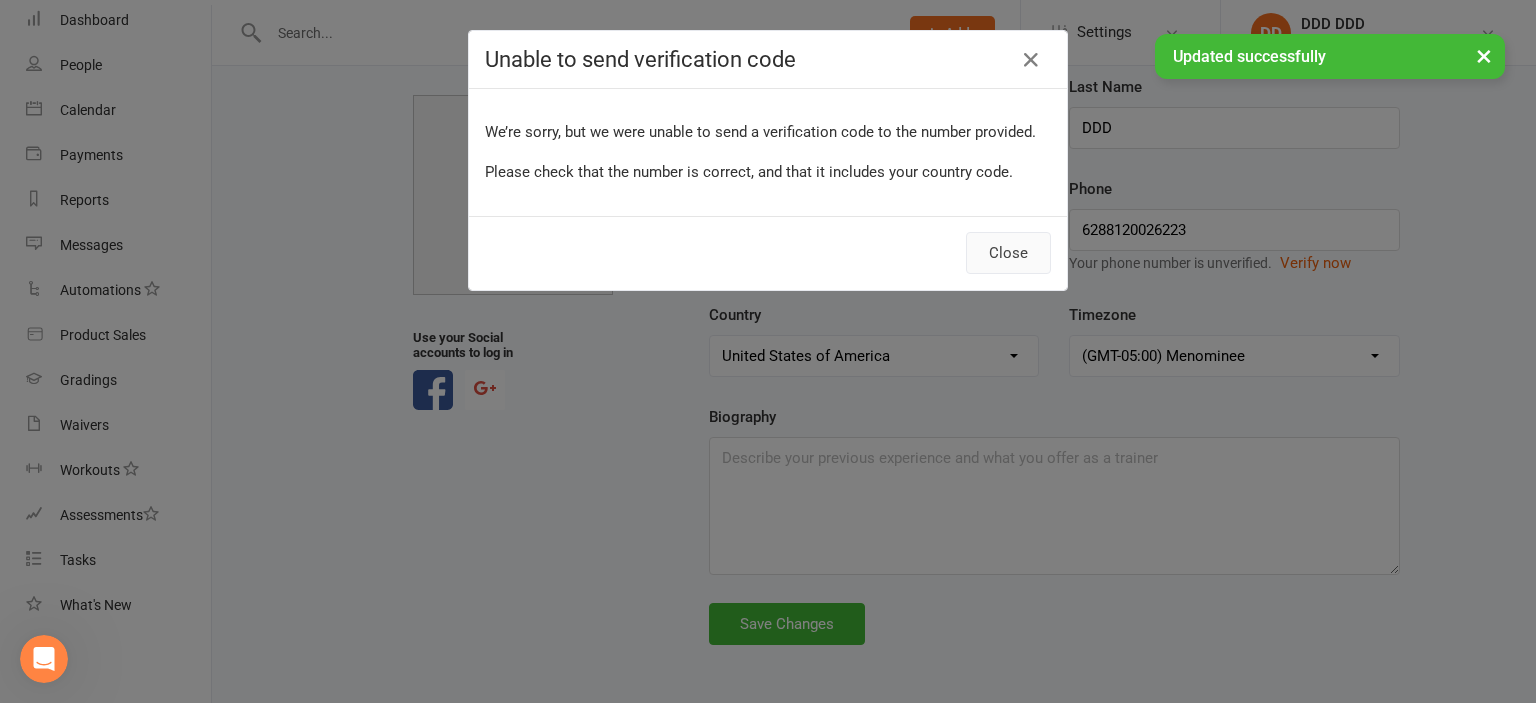 click on "Close" at bounding box center (1008, 253) 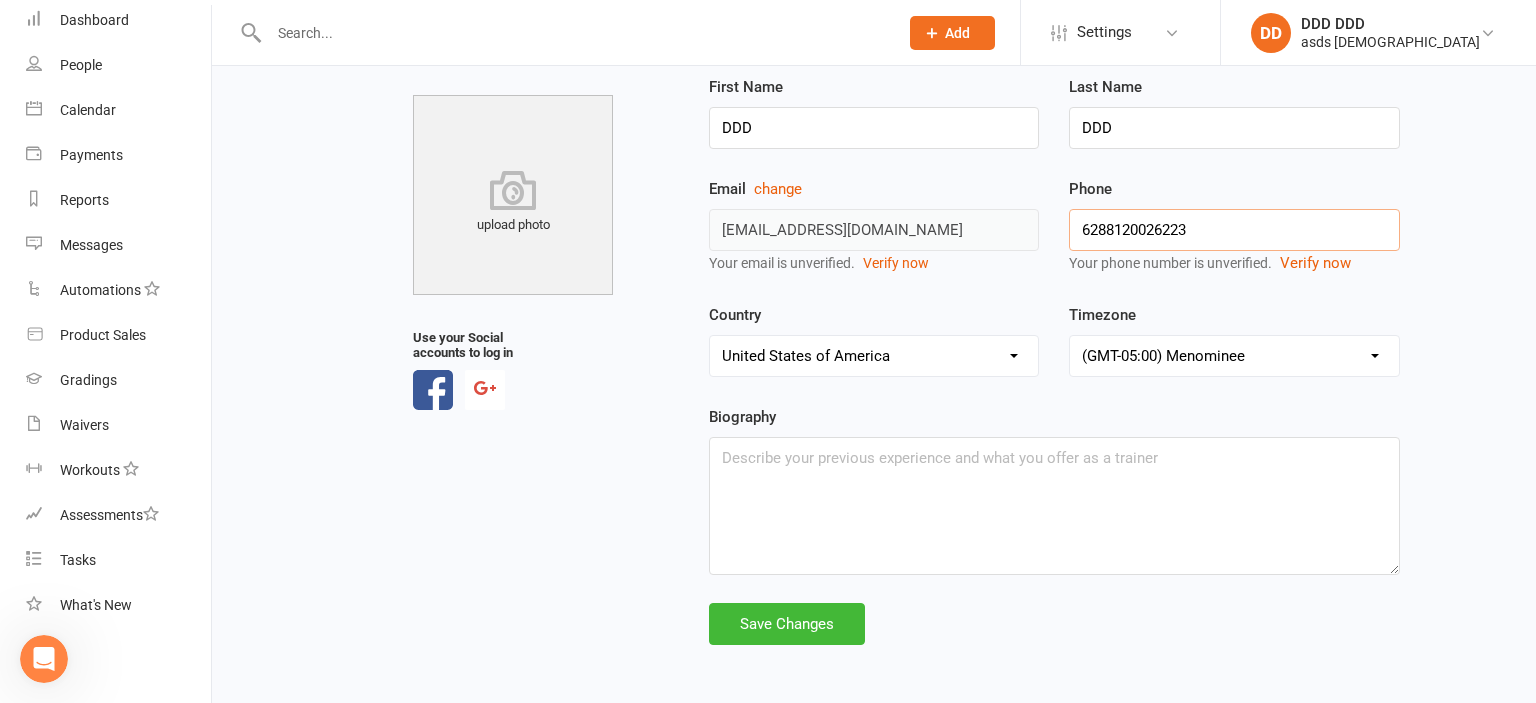 drag, startPoint x: 1101, startPoint y: 229, endPoint x: 1058, endPoint y: 235, distance: 43.416588 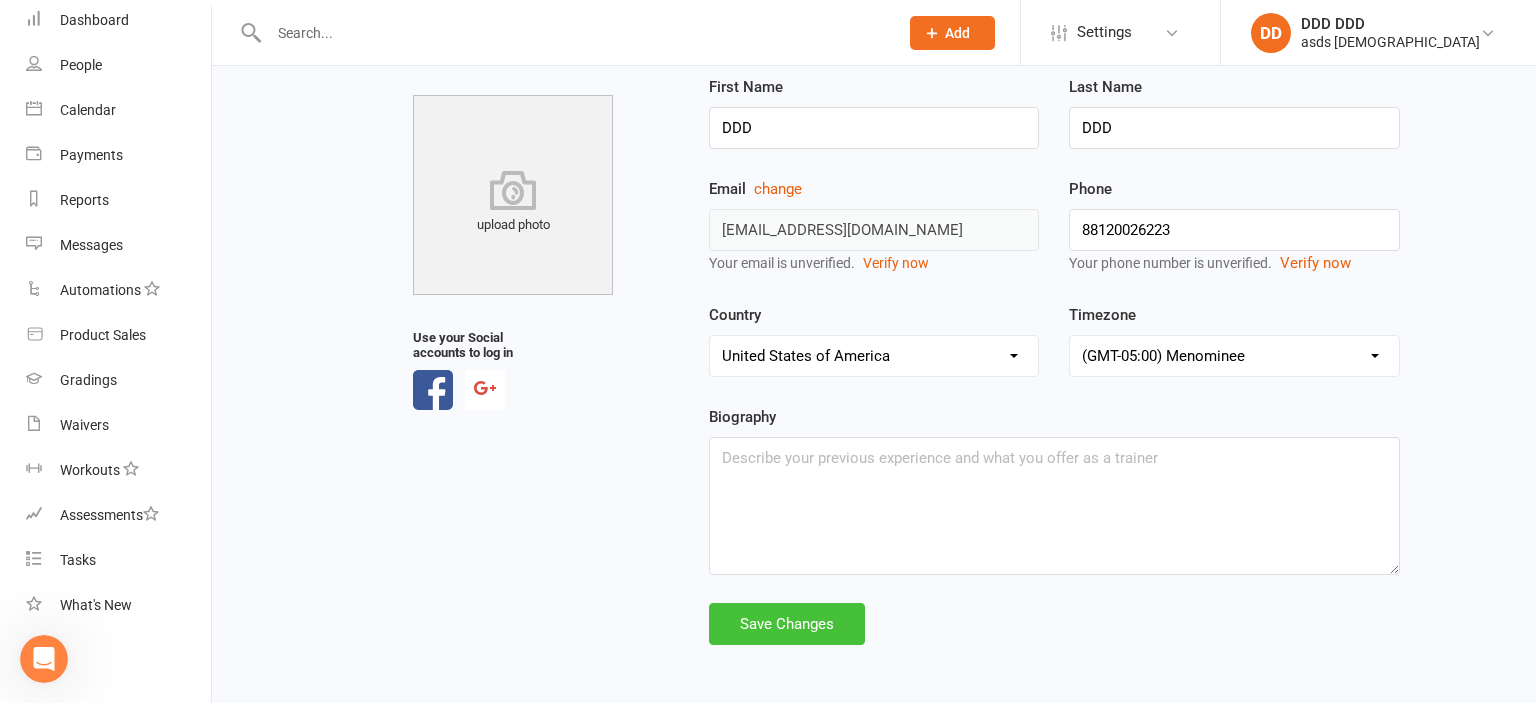 click on "Save Changes" at bounding box center [787, 624] 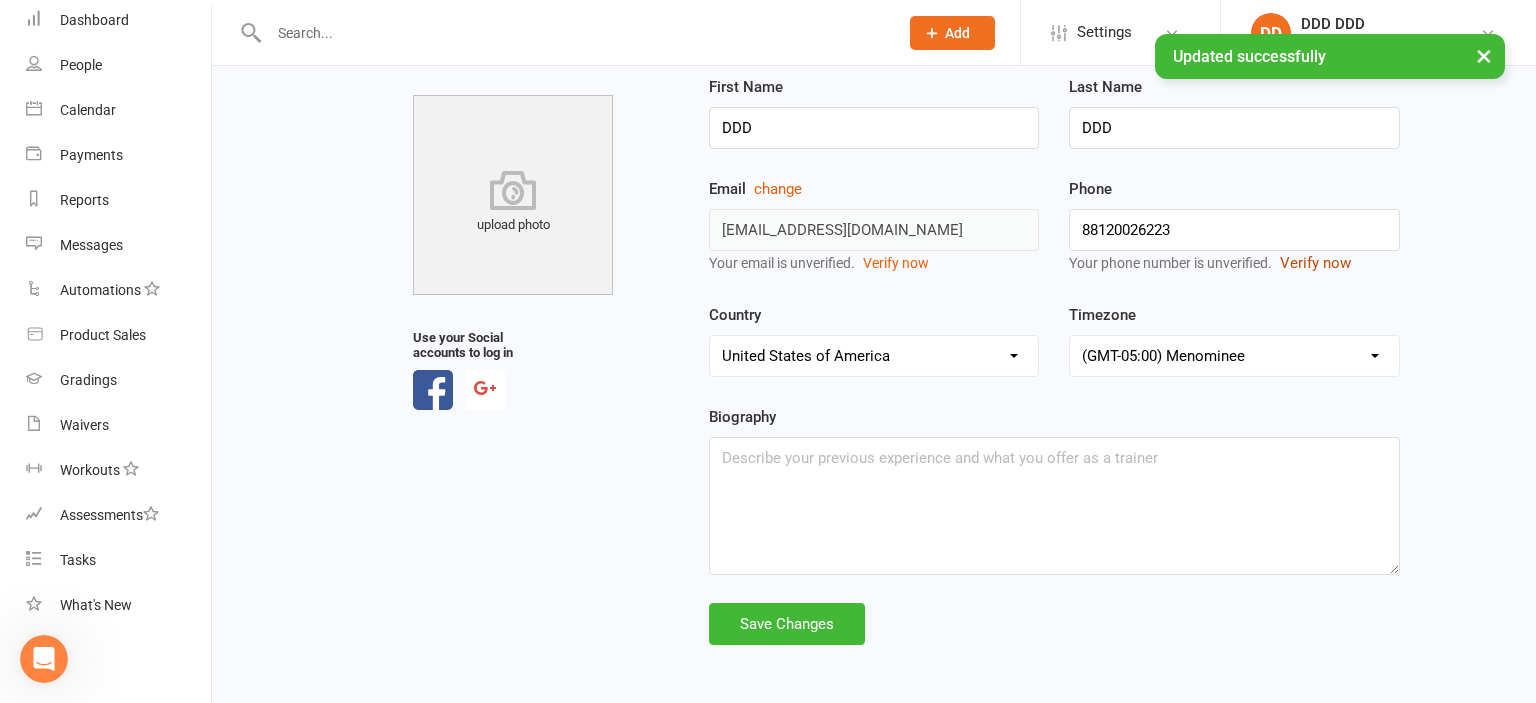click on "Verify now" at bounding box center [1315, 263] 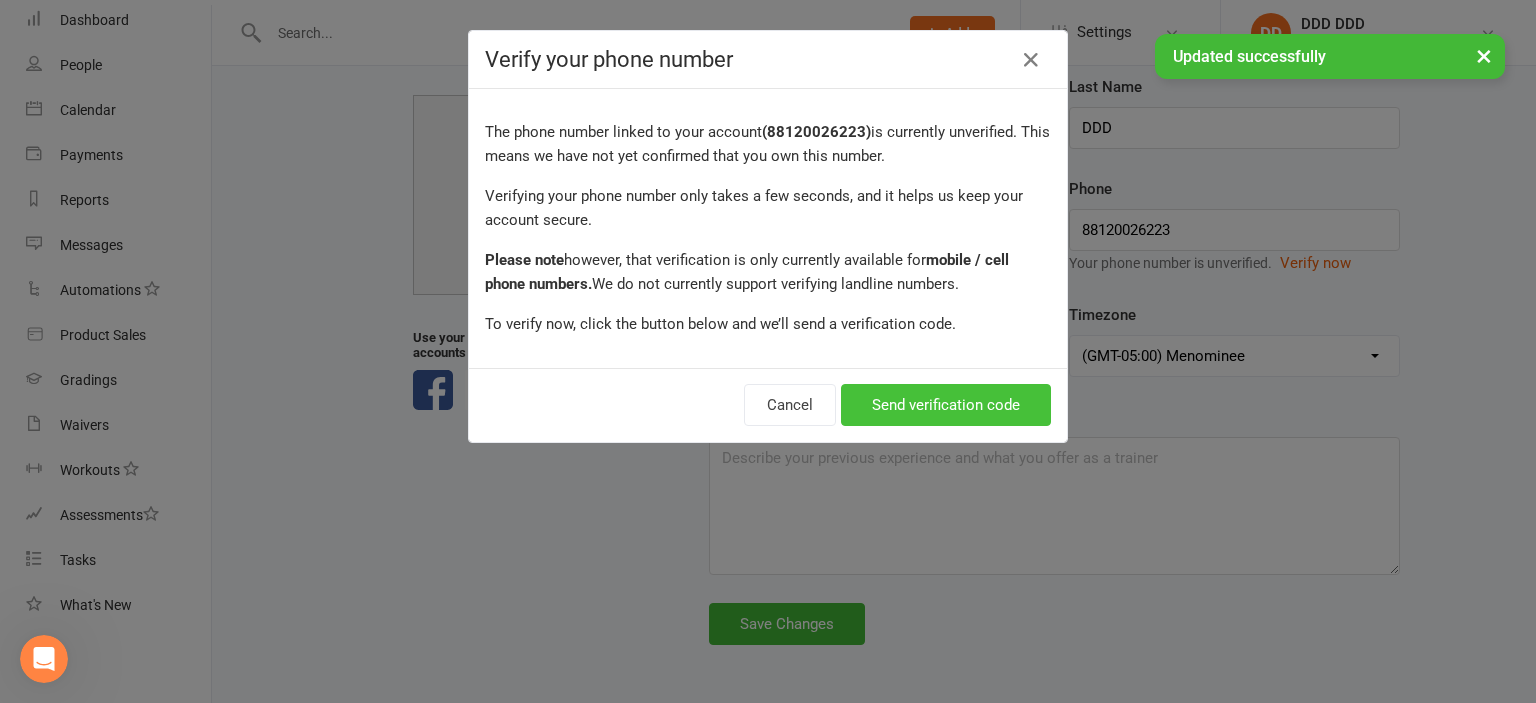 click on "Send verification code" at bounding box center [946, 405] 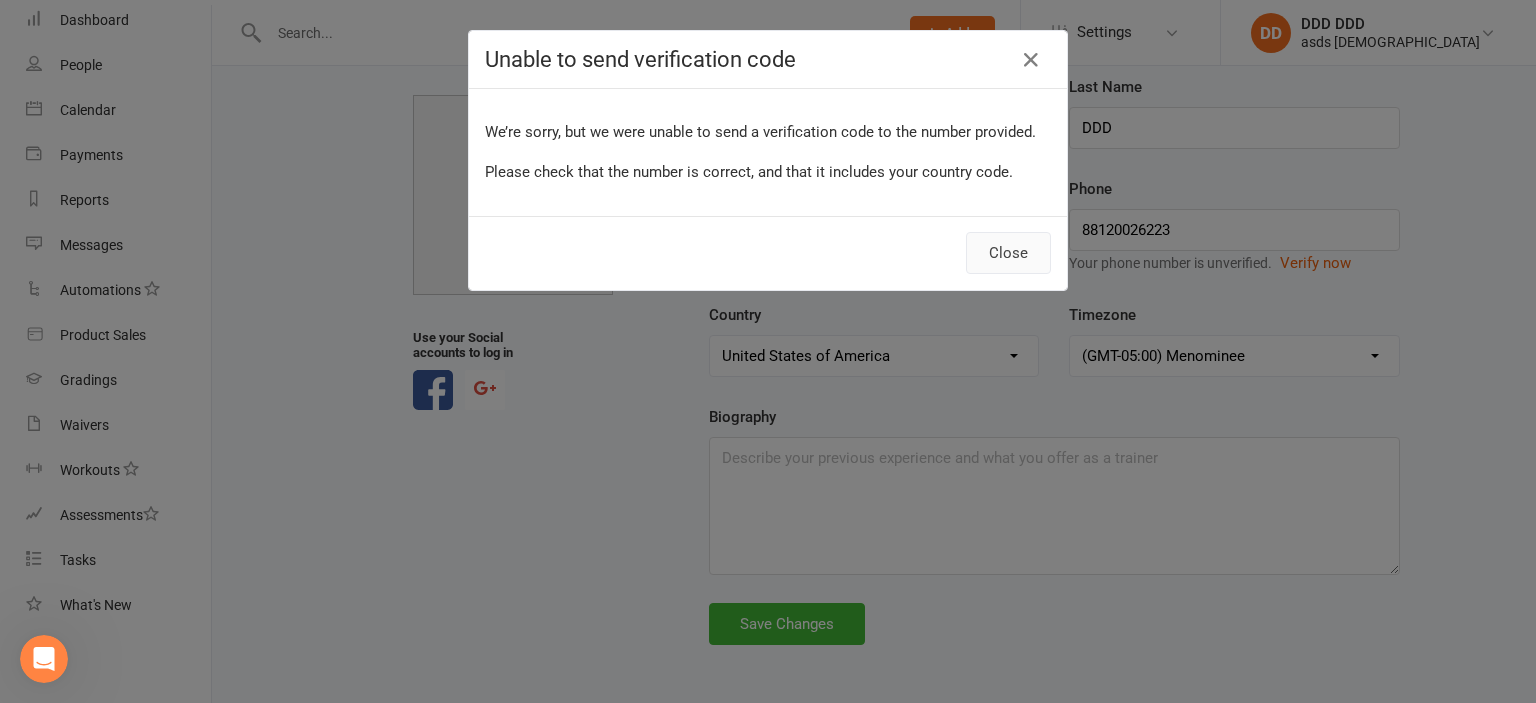 click on "Close" at bounding box center [1008, 253] 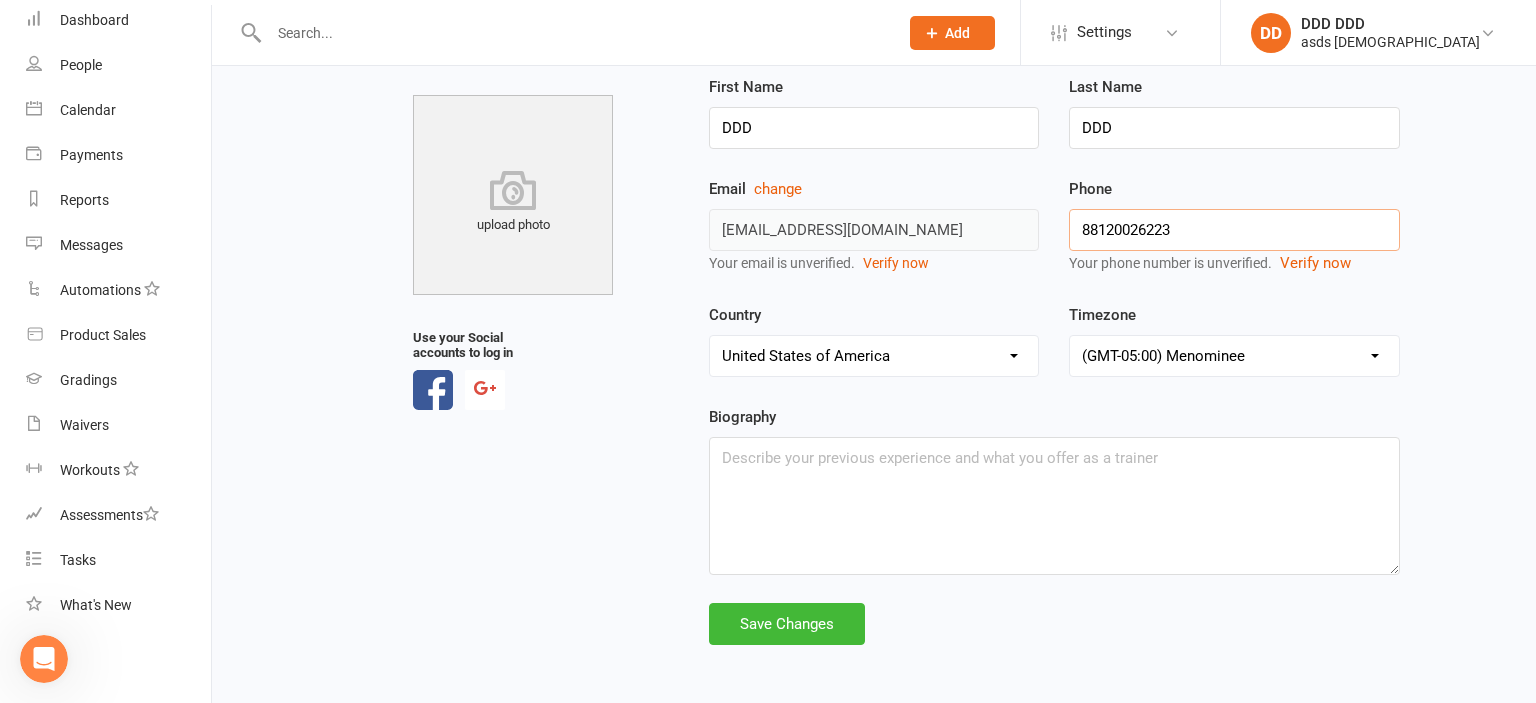 click on "88120026223" at bounding box center (1234, 230) 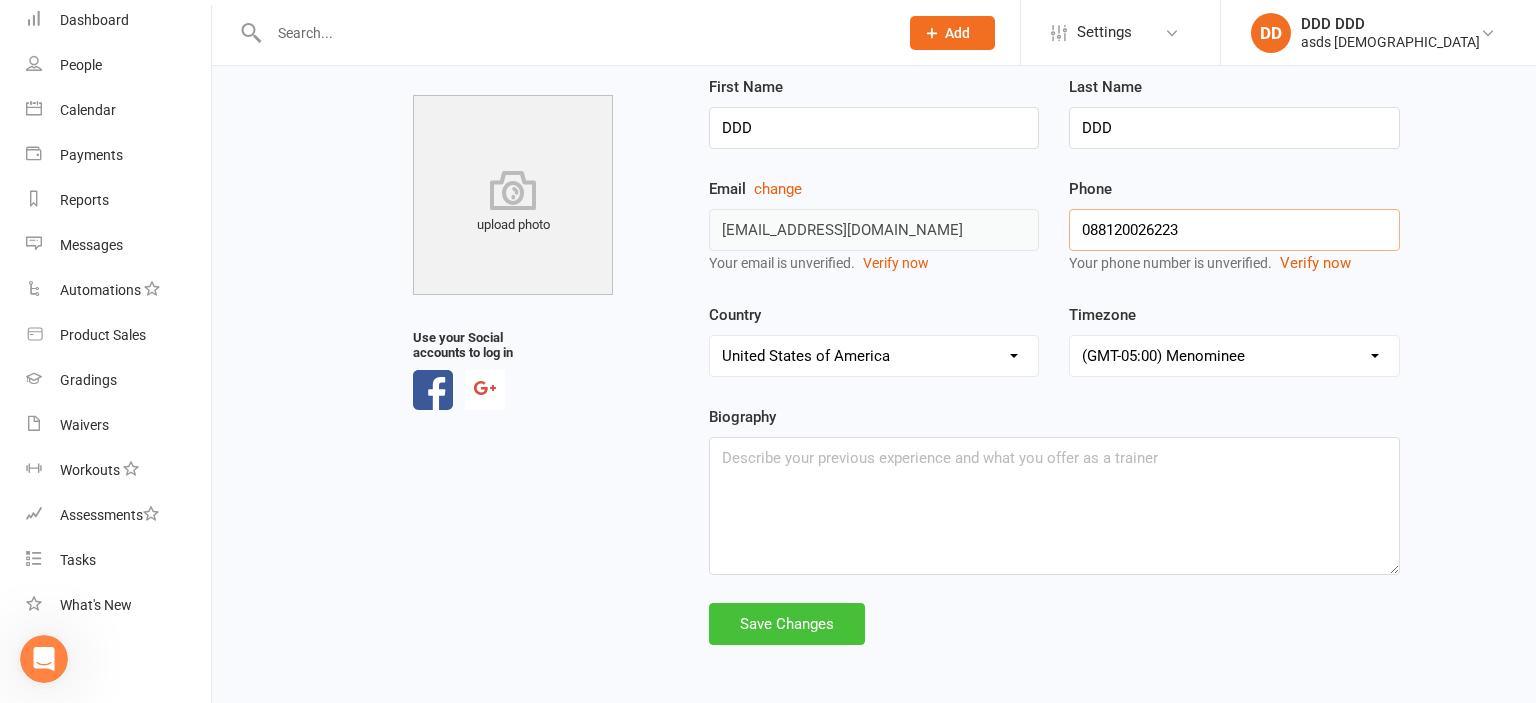 type on "088120026223" 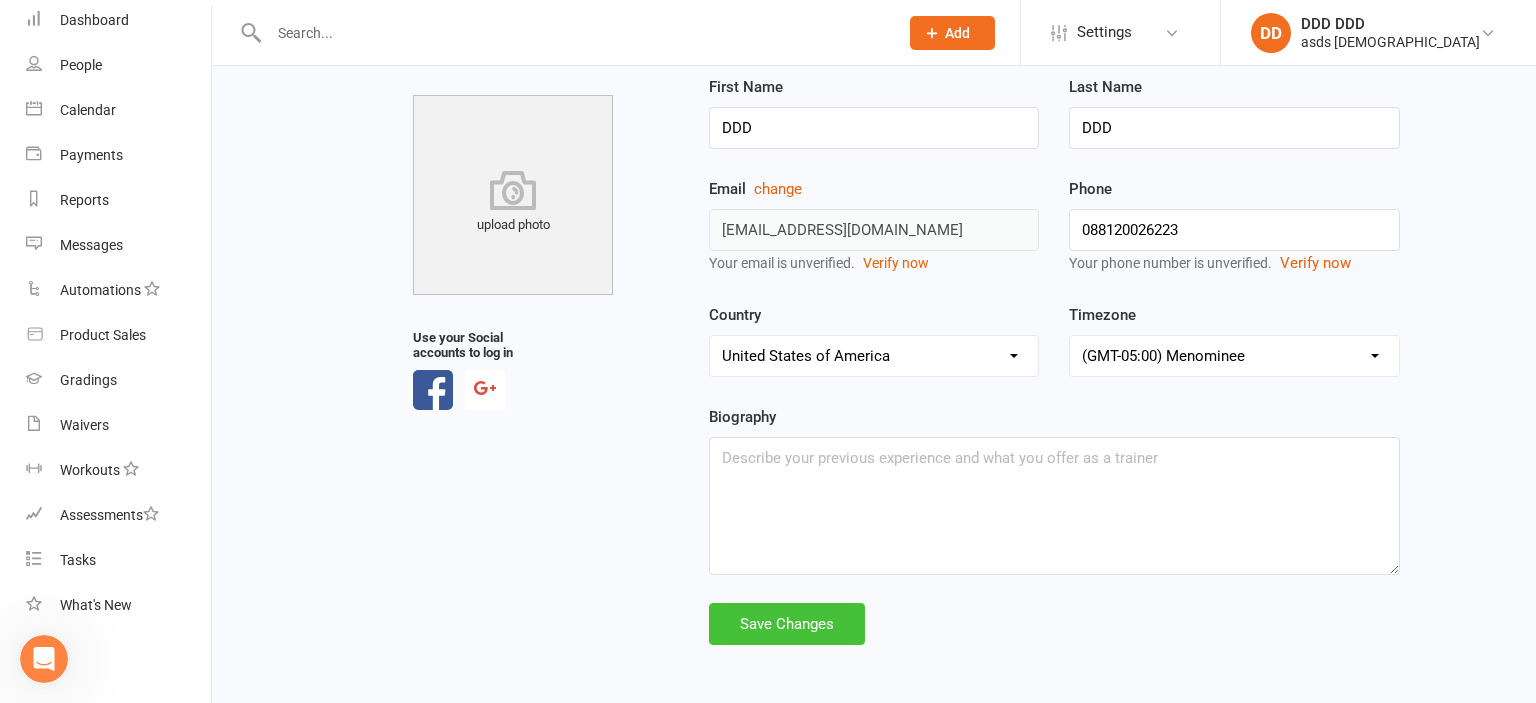 click on "Save Changes" at bounding box center [787, 624] 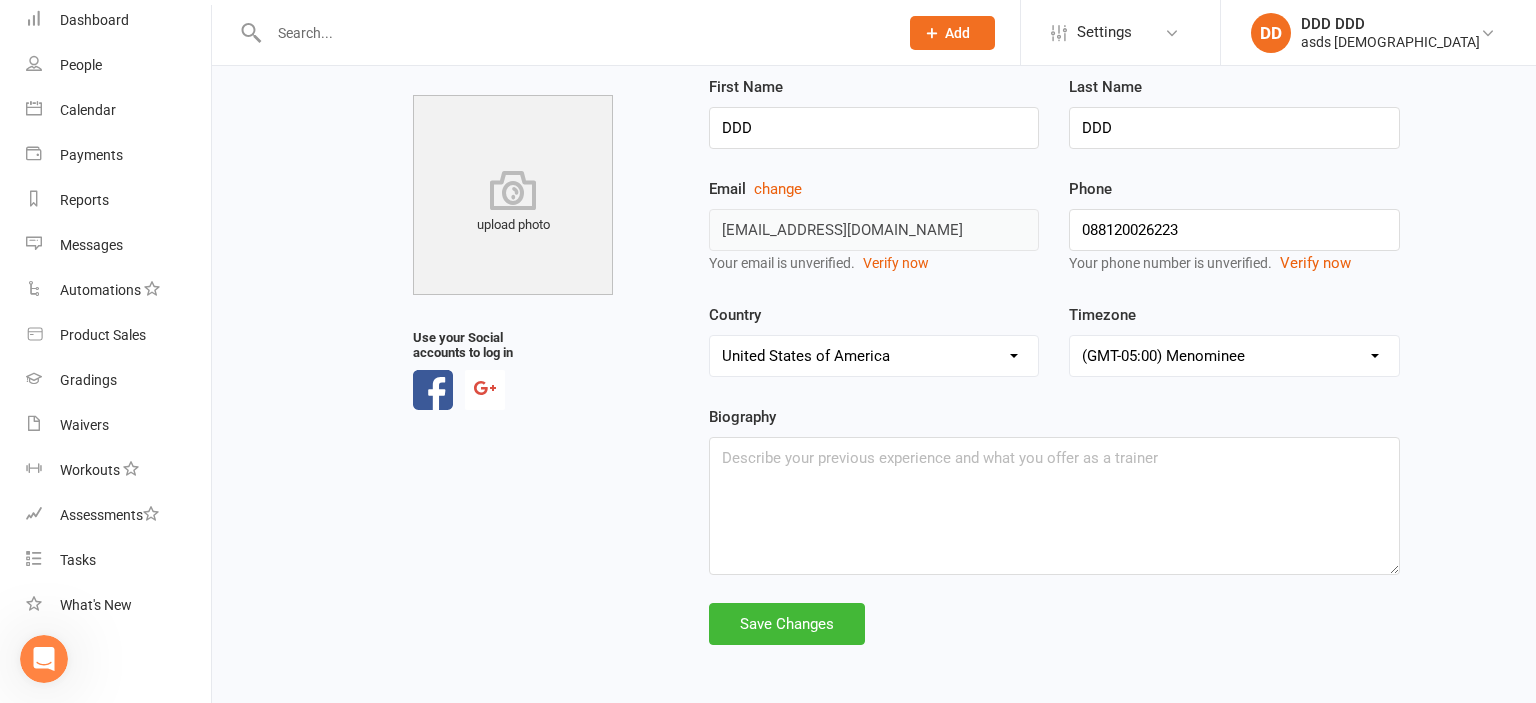 click on "Your Profile Two factor Authentication Availability Payroll upload photo Use your Social accounts to log in First Name DDD Last Name DDD Email  change ddssddss231@gmail.com Your email is unverified. Verify now Phone  088120026223 Your phone number is unverified. Verify now Country United Arab Emirates Austria Australia Belgium Bahrain Canada Switzerland Cyprus Germany Denmark Dominican Republic Spain Finland France United Kingdom of Great Britain and Northern Ireland Greece Hong Kong Indonesia Ireland India Italy Jamaica Japan Kenya Lithuania Luxembourg Myanmar Malta Maldives Mexico Malaysia Netherlands Norway New Zealand Oman Philippines Pakistan Romania Saudi Arabia Sweden Singapore Thailand Tunisia Trinidad and Tobago United States of America South Africa Timezone (GMT-04:00) New York (GMT-04:00) Detroit (GMT-04:00) Louisville, Kentucky (GMT-04:00) Monticello, Kentucky (GMT-04:00) Indianapolis, Indiana (GMT-04:00) Vincennes, Indiana (GMT-04:00) Winamac, Indiana (GMT-04:00) Marengo, Indiana (GMT-08:00) Nome" at bounding box center [874, 325] 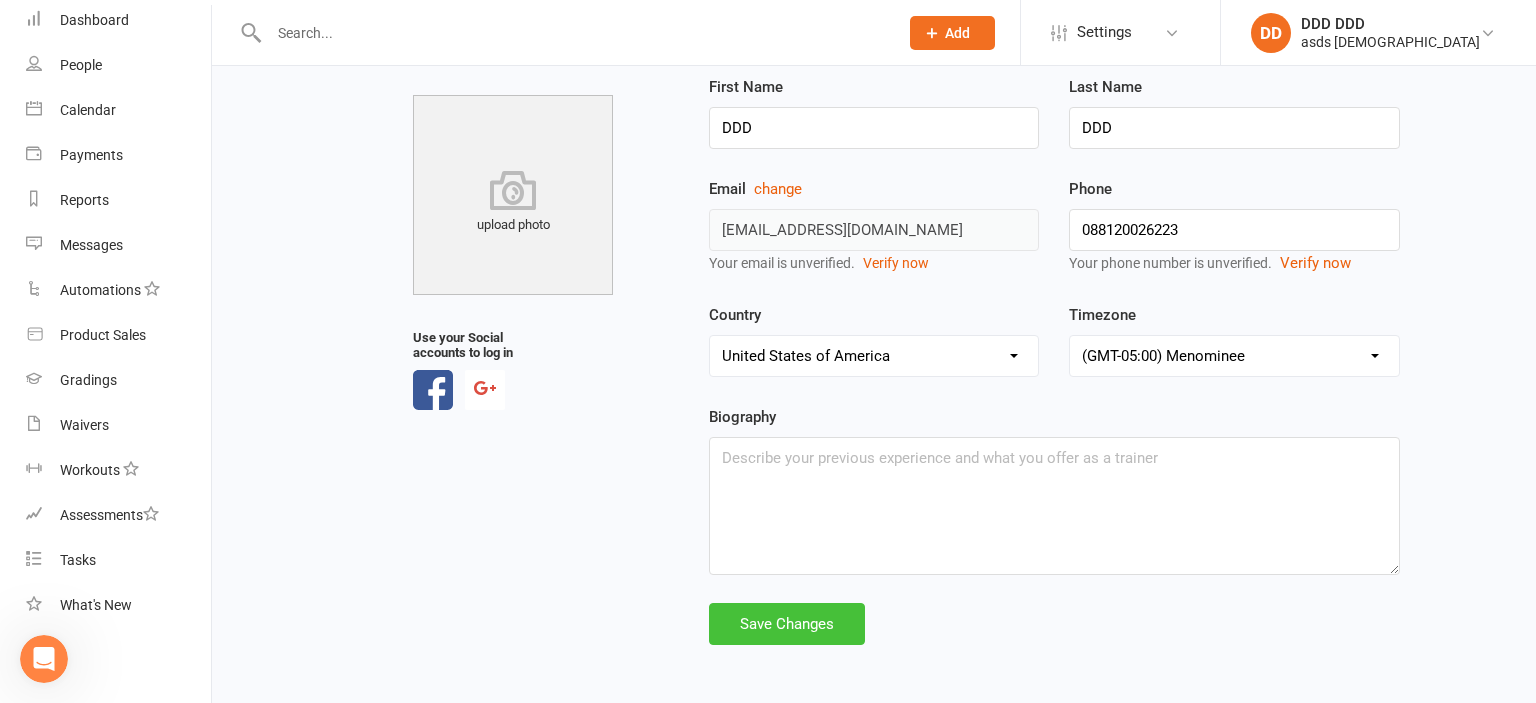 click on "Save Changes" at bounding box center (787, 624) 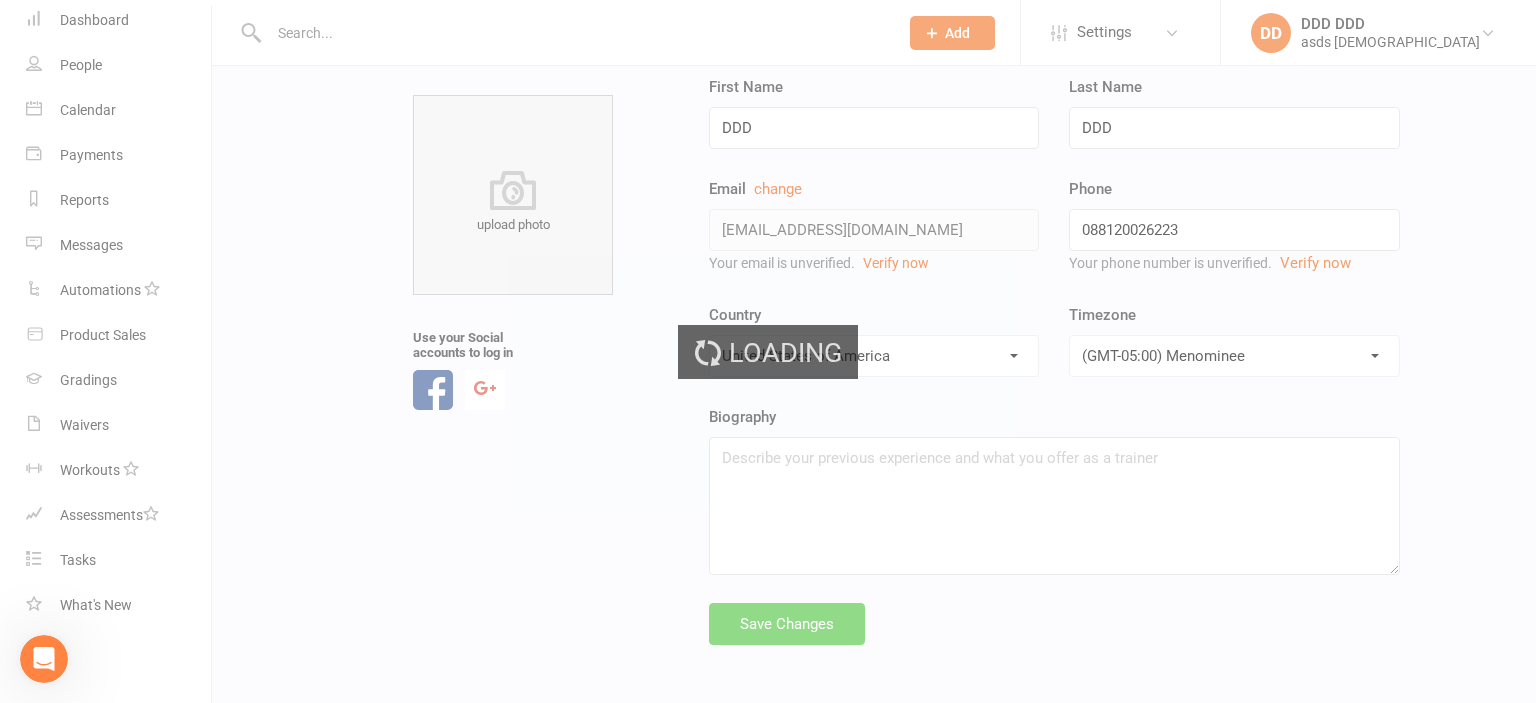 scroll, scrollTop: 87, scrollLeft: 0, axis: vertical 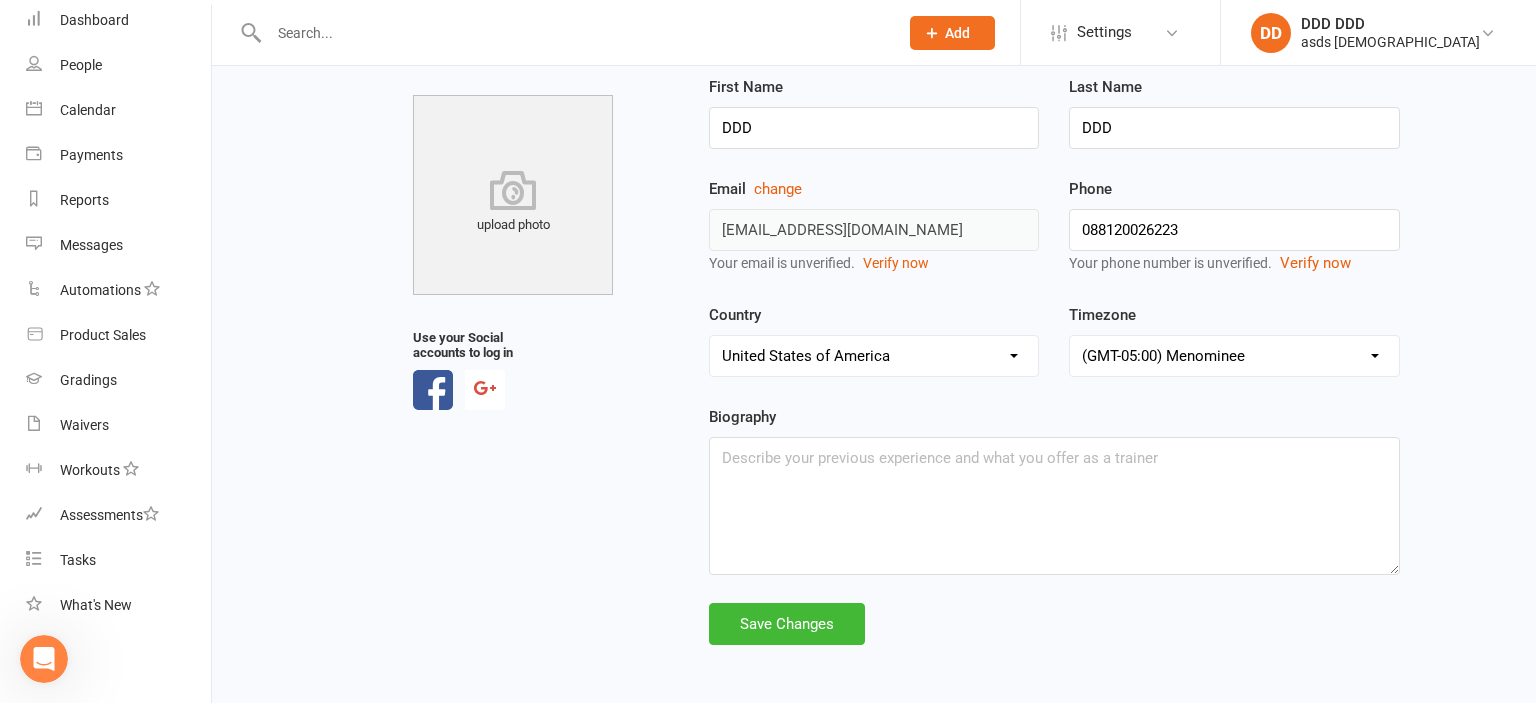 click on "Email  change ddssddss231@gmail.com Your email is unverified. Verify now Phone  088120026223 Your phone number is unverified. Verify now" at bounding box center (1054, 240) 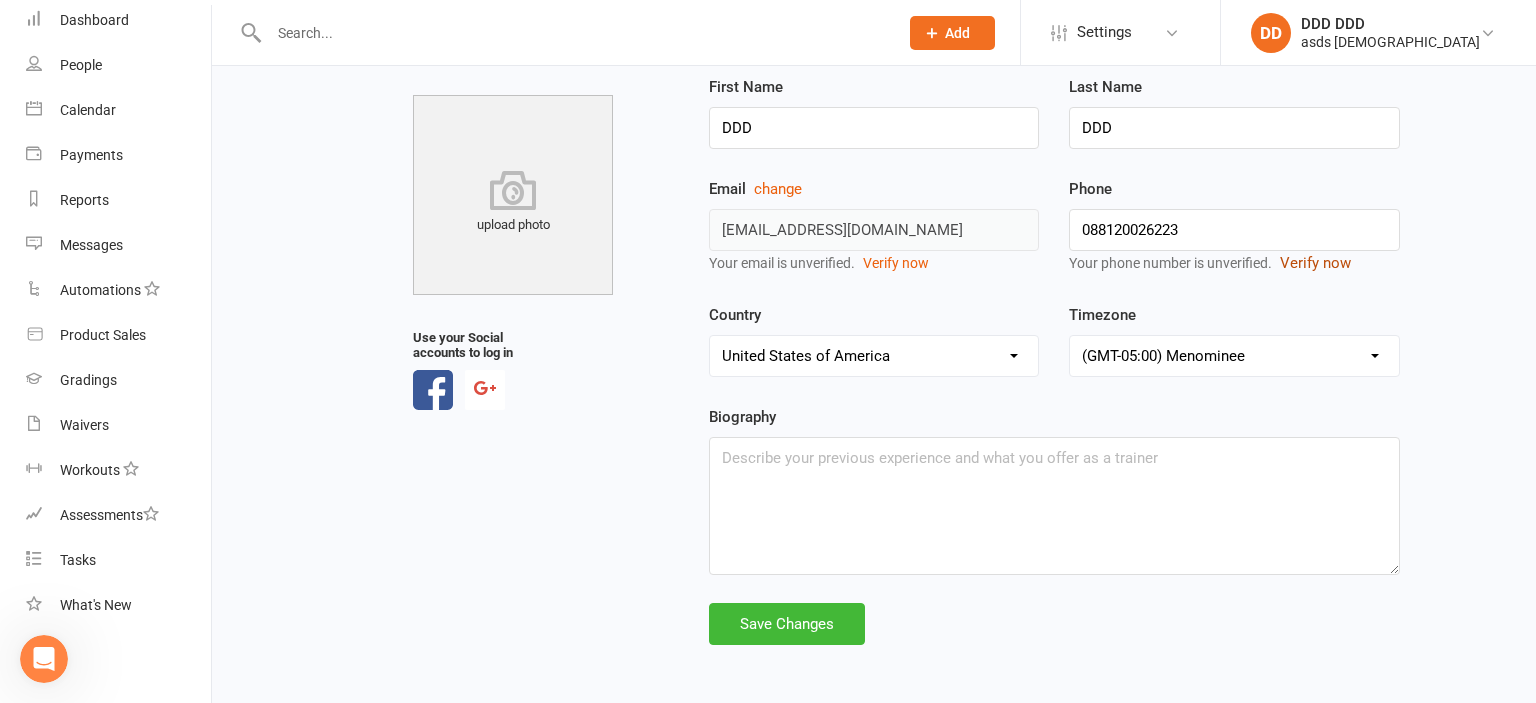 click on "Verify now" at bounding box center [1315, 263] 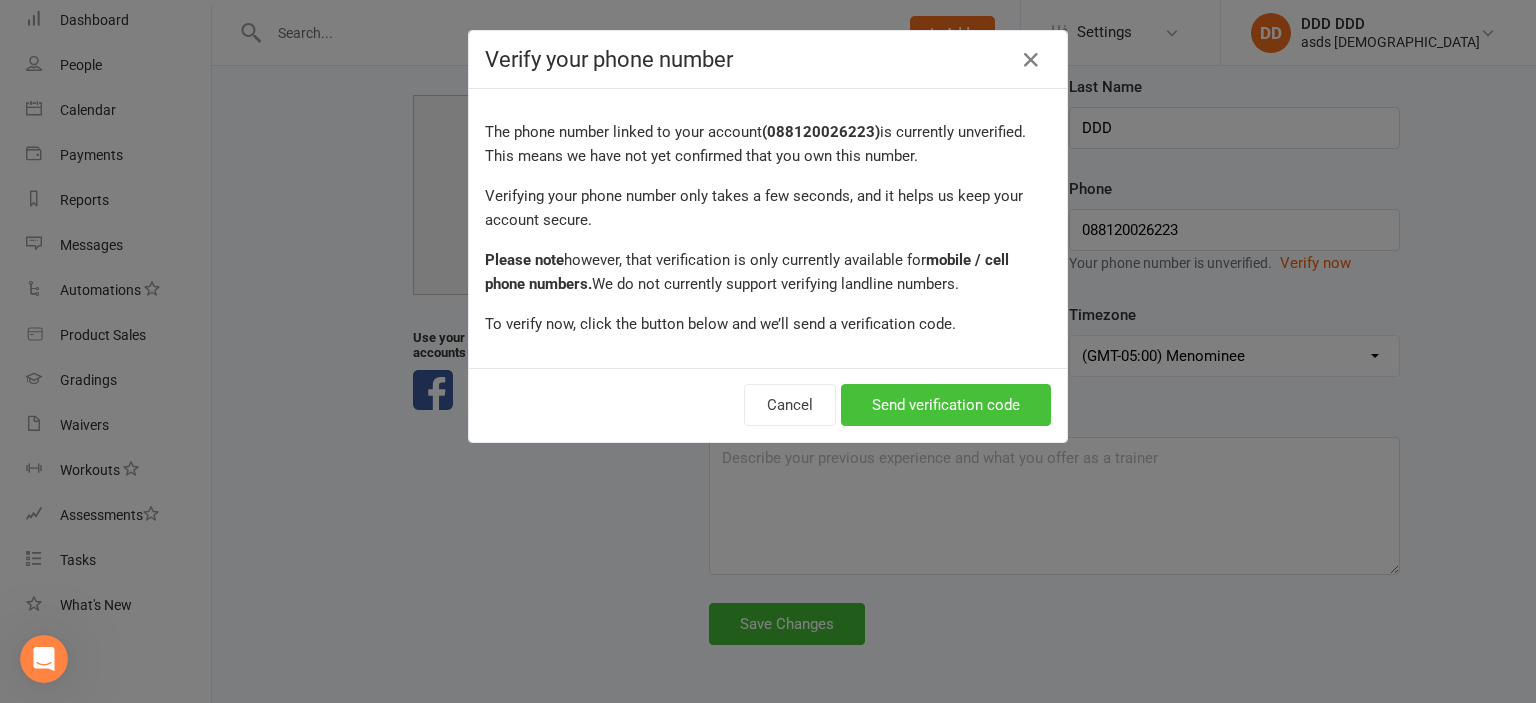 click on "Send verification code" at bounding box center [946, 405] 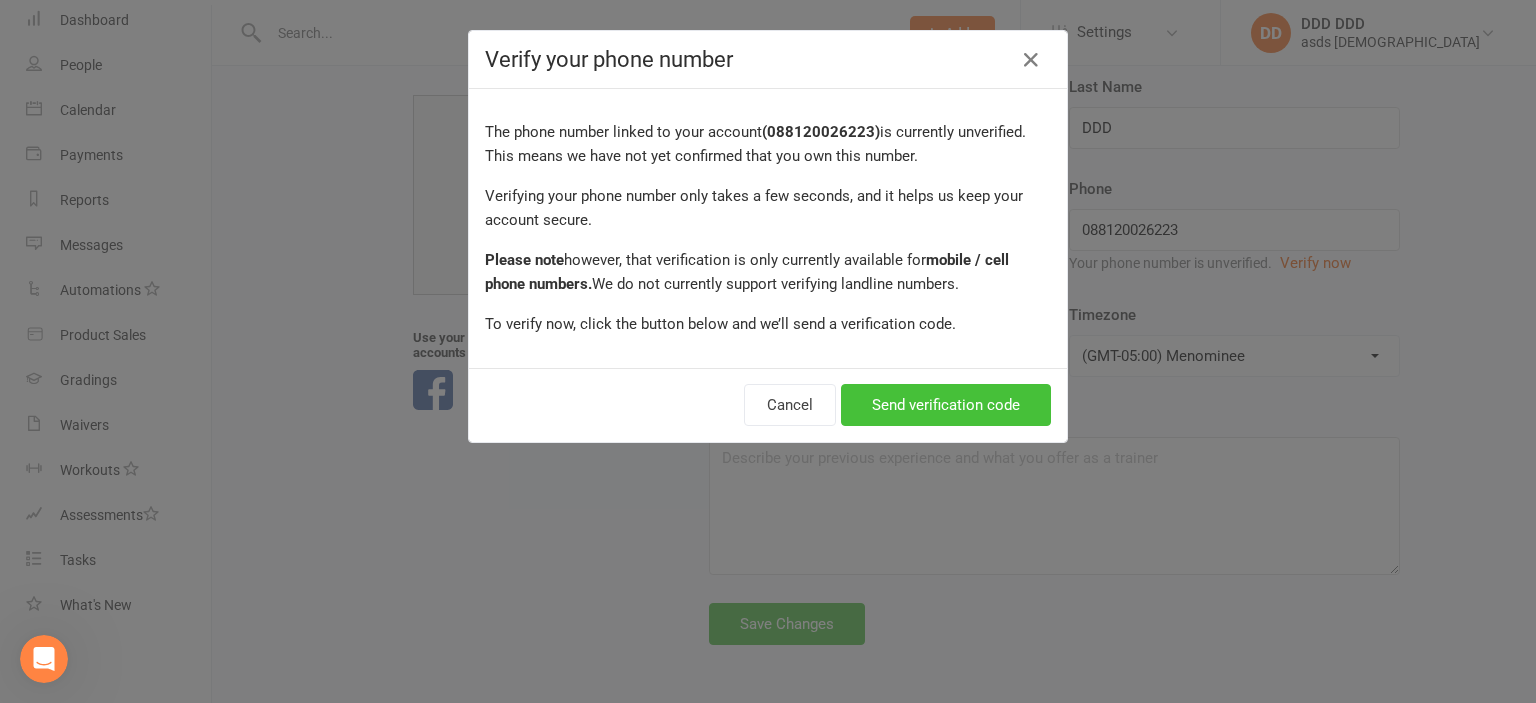 scroll, scrollTop: 87, scrollLeft: 0, axis: vertical 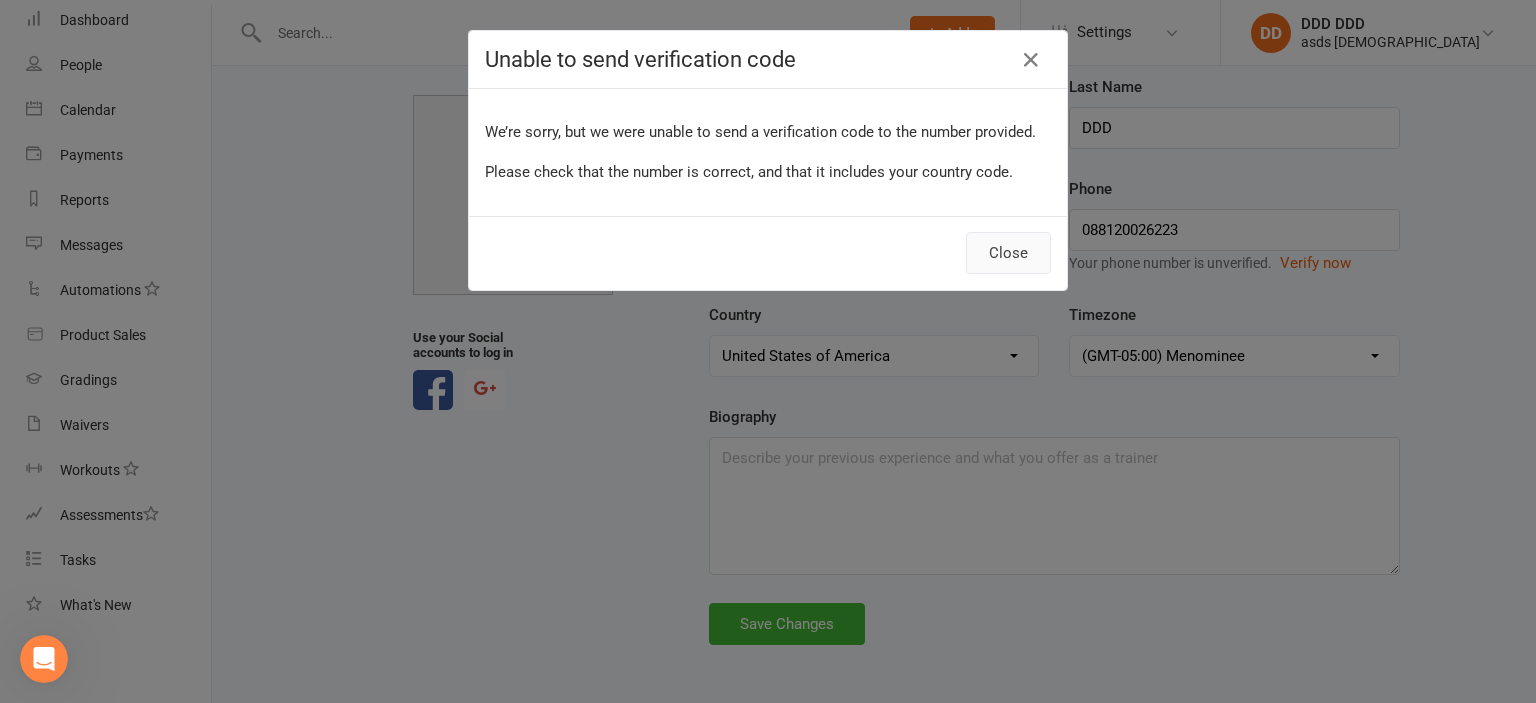 click on "Close" at bounding box center (1008, 253) 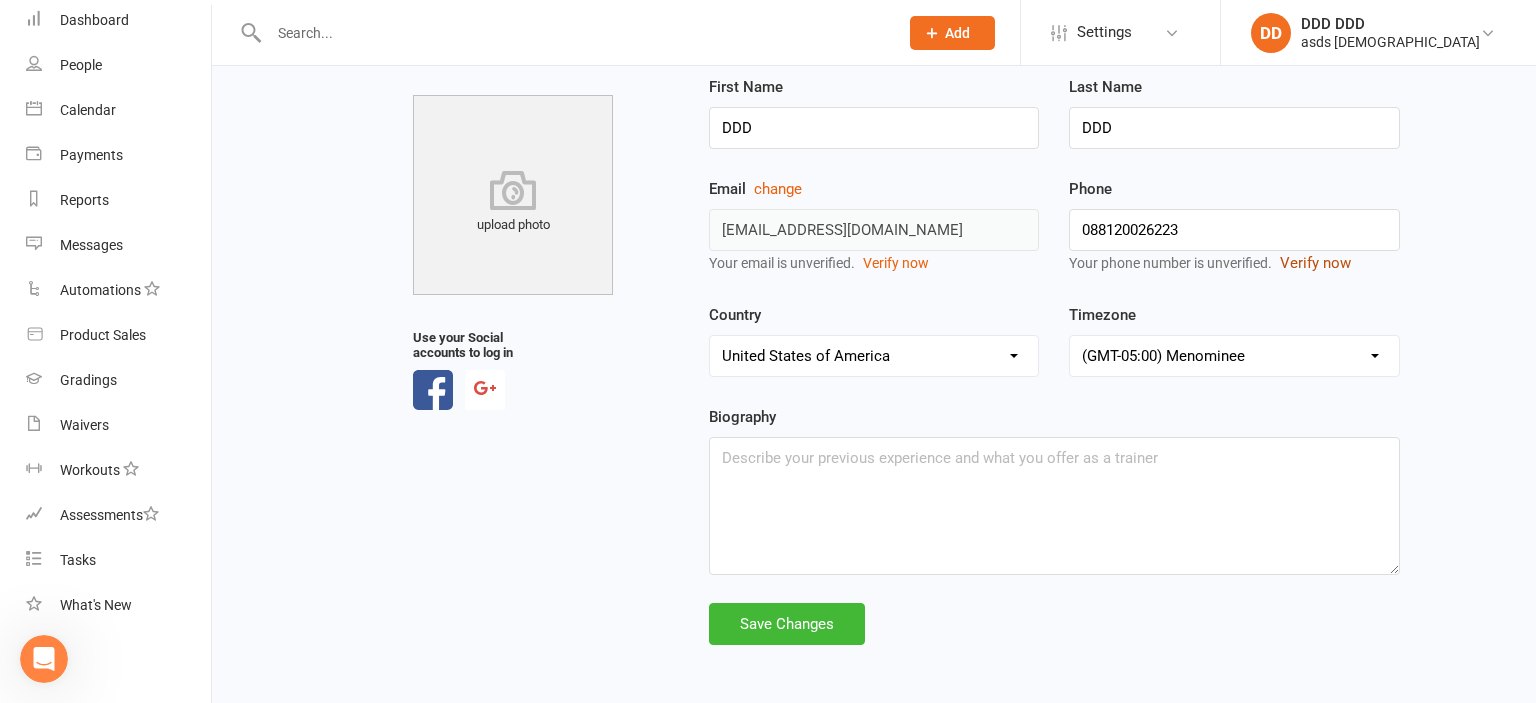 click on "Verify now" at bounding box center [1315, 263] 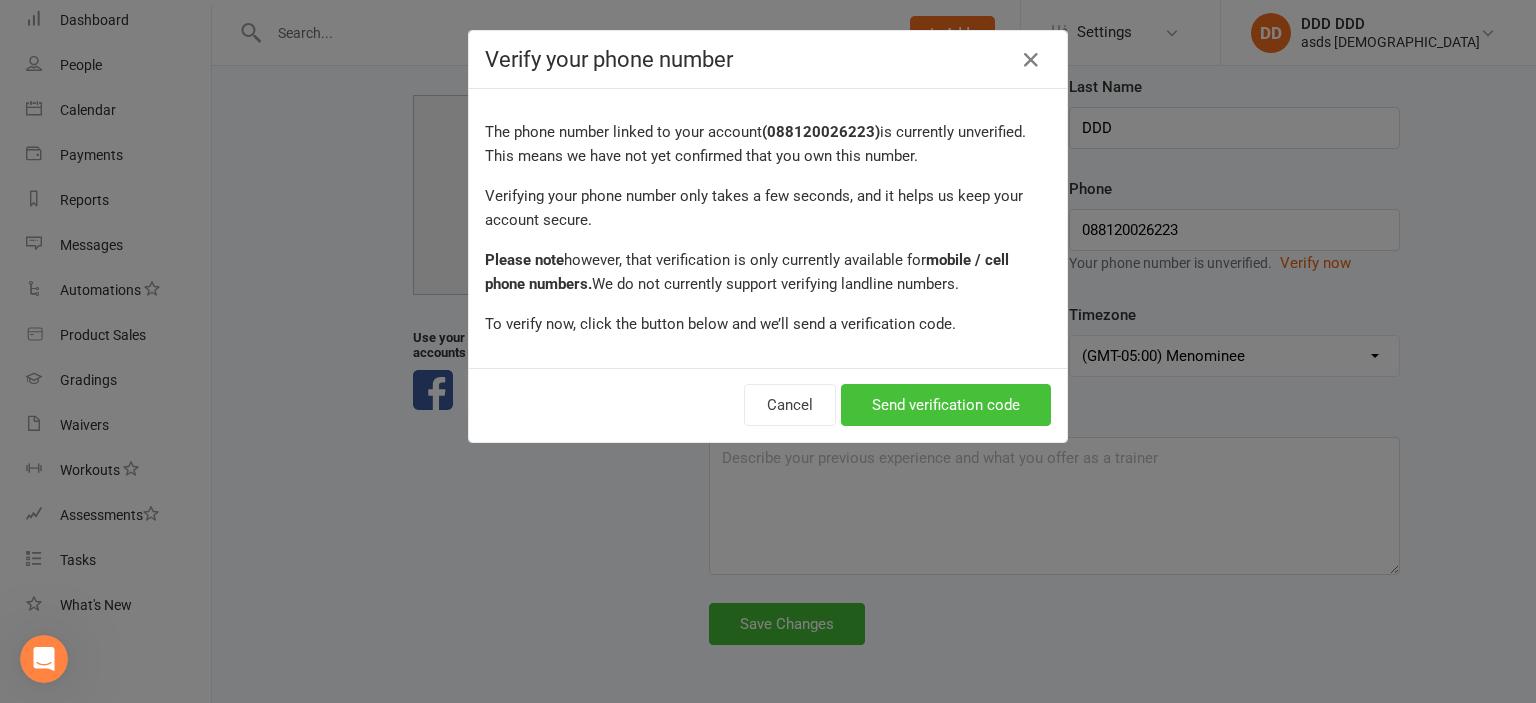 click on "Send verification code" at bounding box center [946, 405] 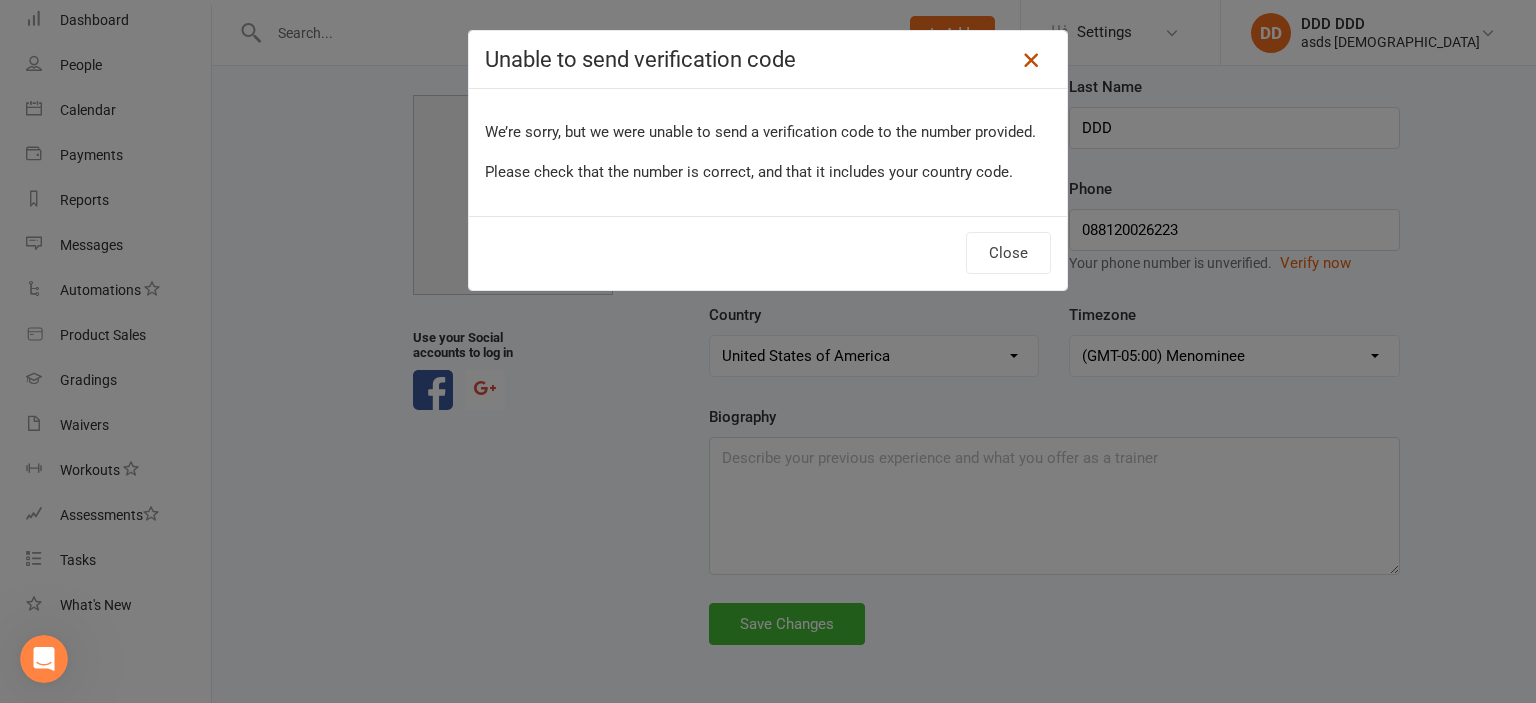 click at bounding box center (1031, 60) 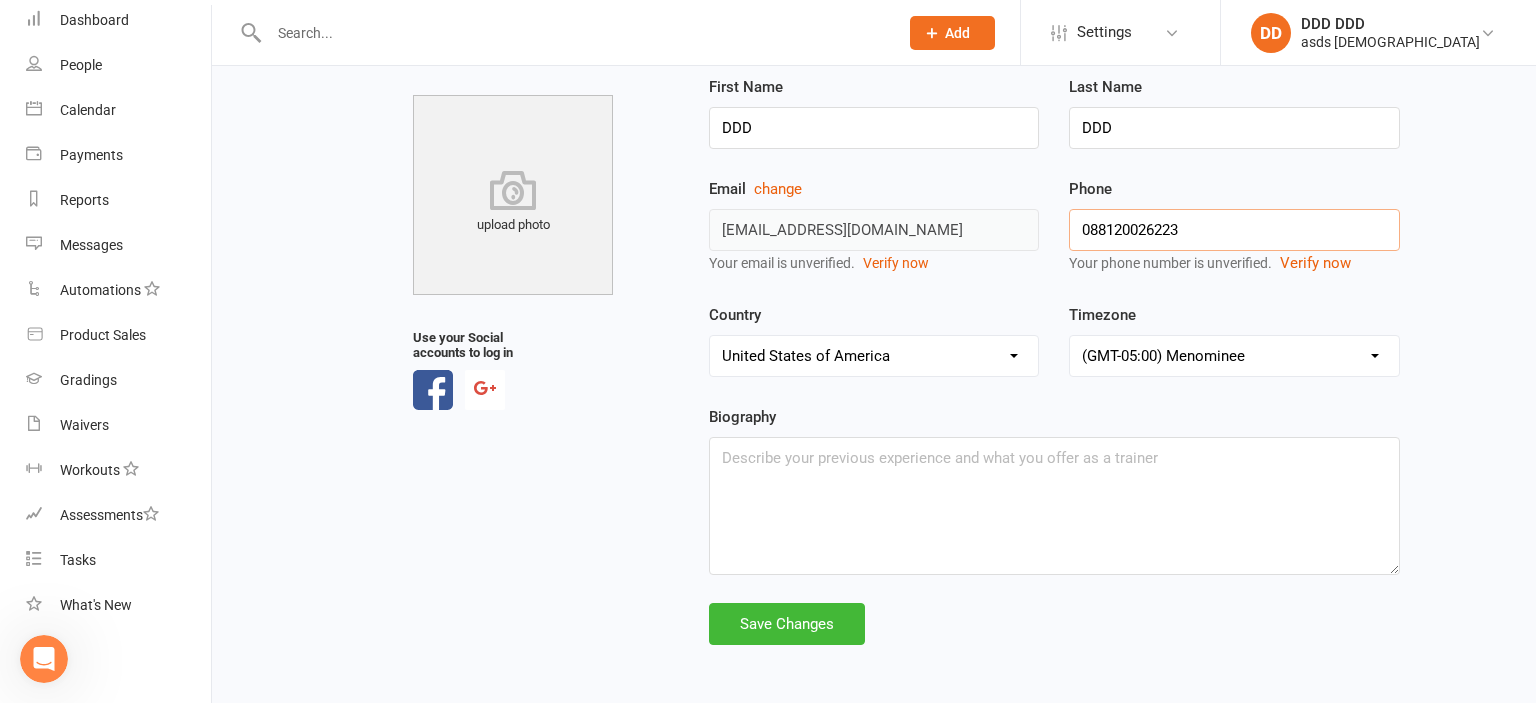 click on "088120026223" at bounding box center (1234, 230) 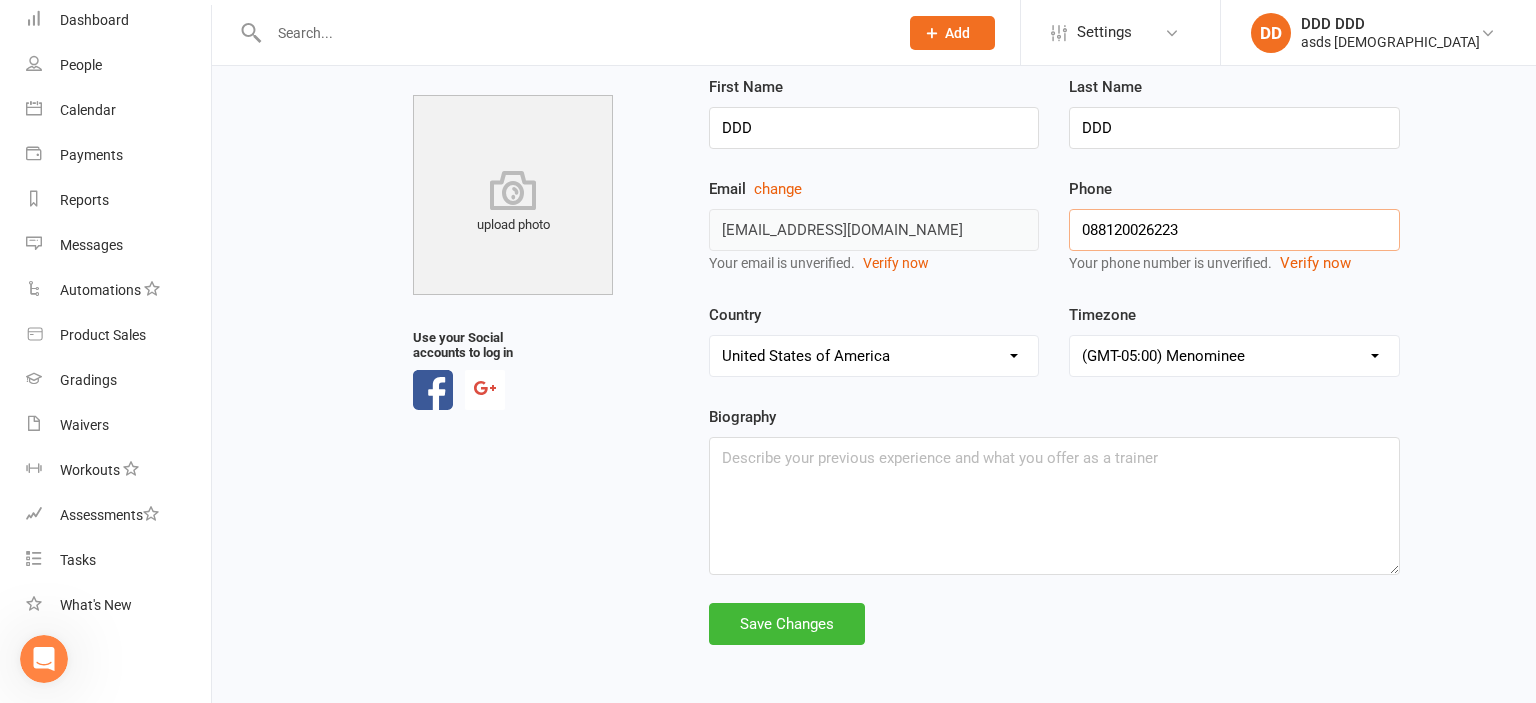click on "088120026223" at bounding box center (1234, 230) 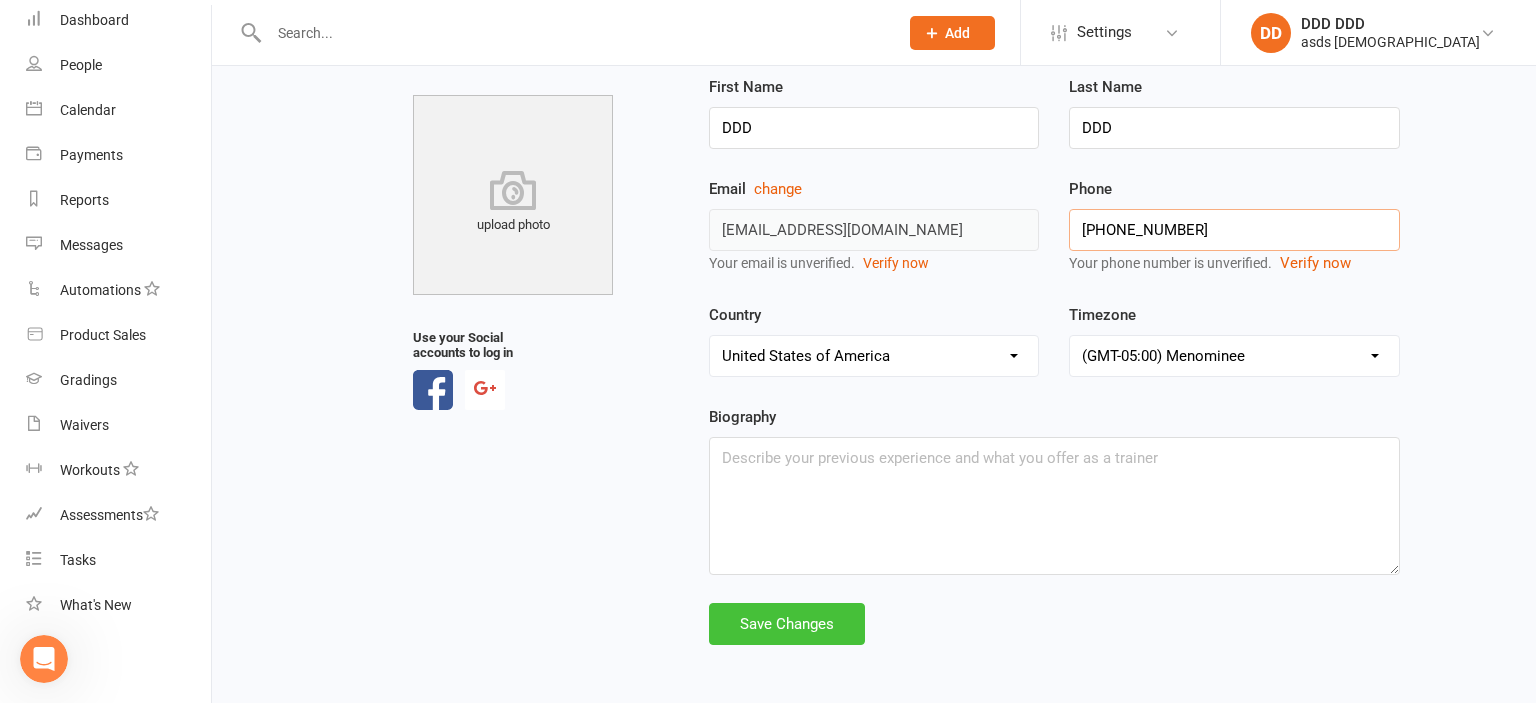 type on "+18325993897" 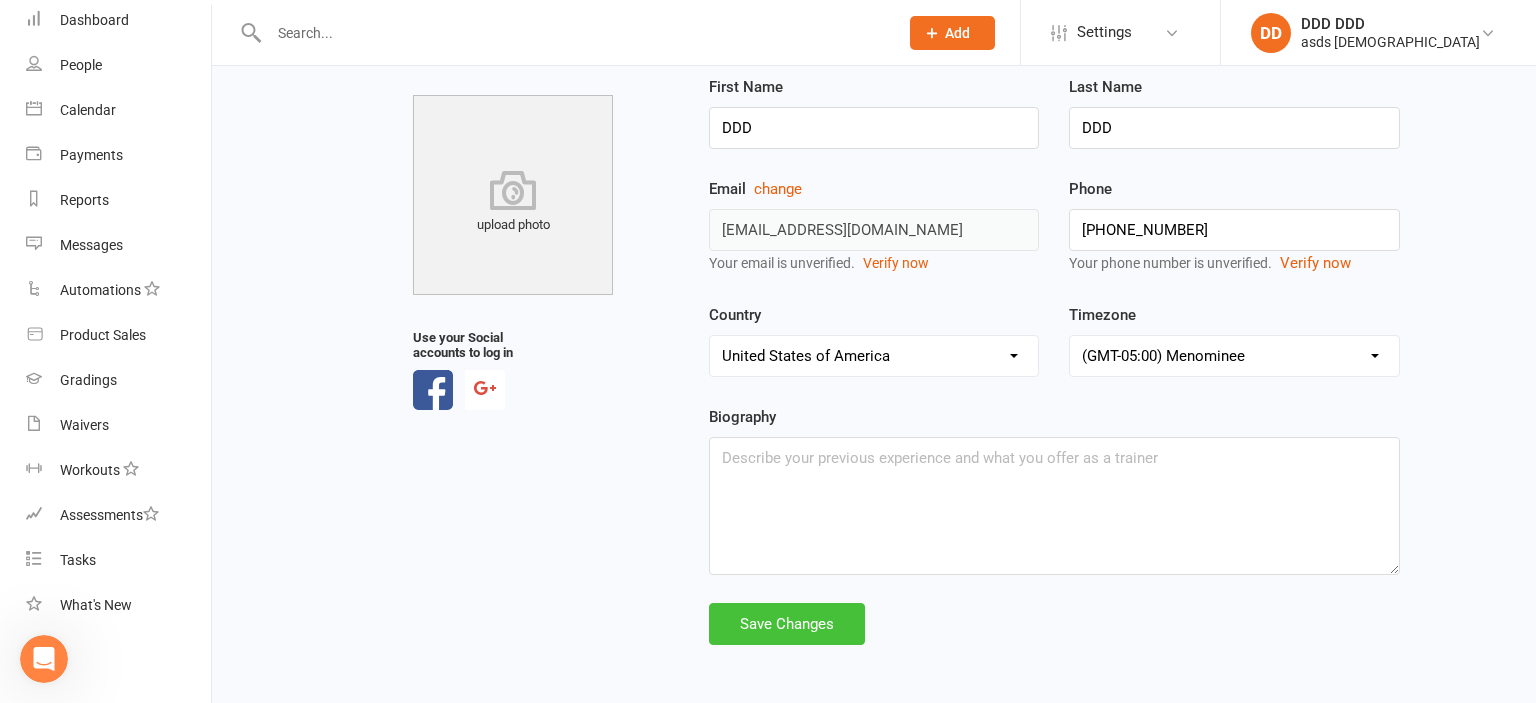 click on "Save Changes" at bounding box center (787, 624) 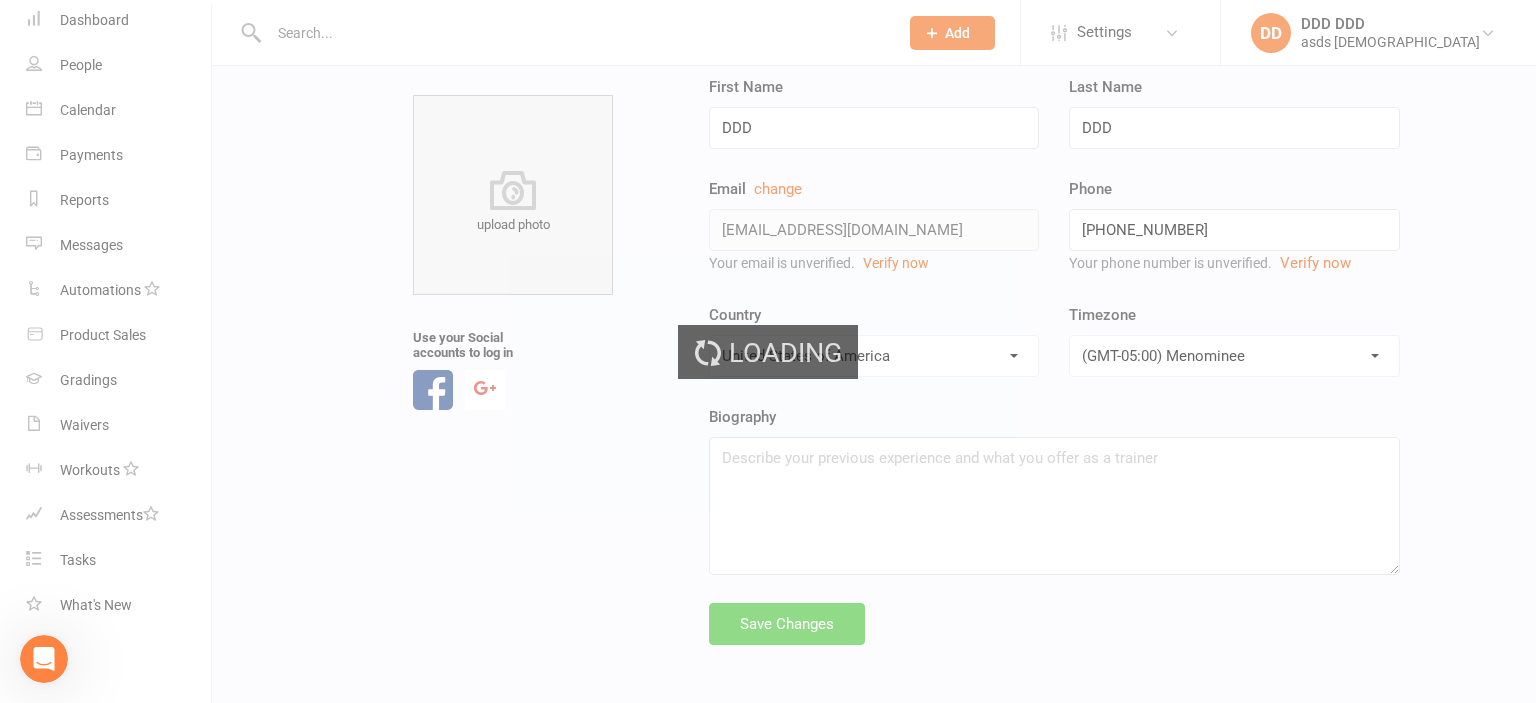 scroll, scrollTop: 87, scrollLeft: 0, axis: vertical 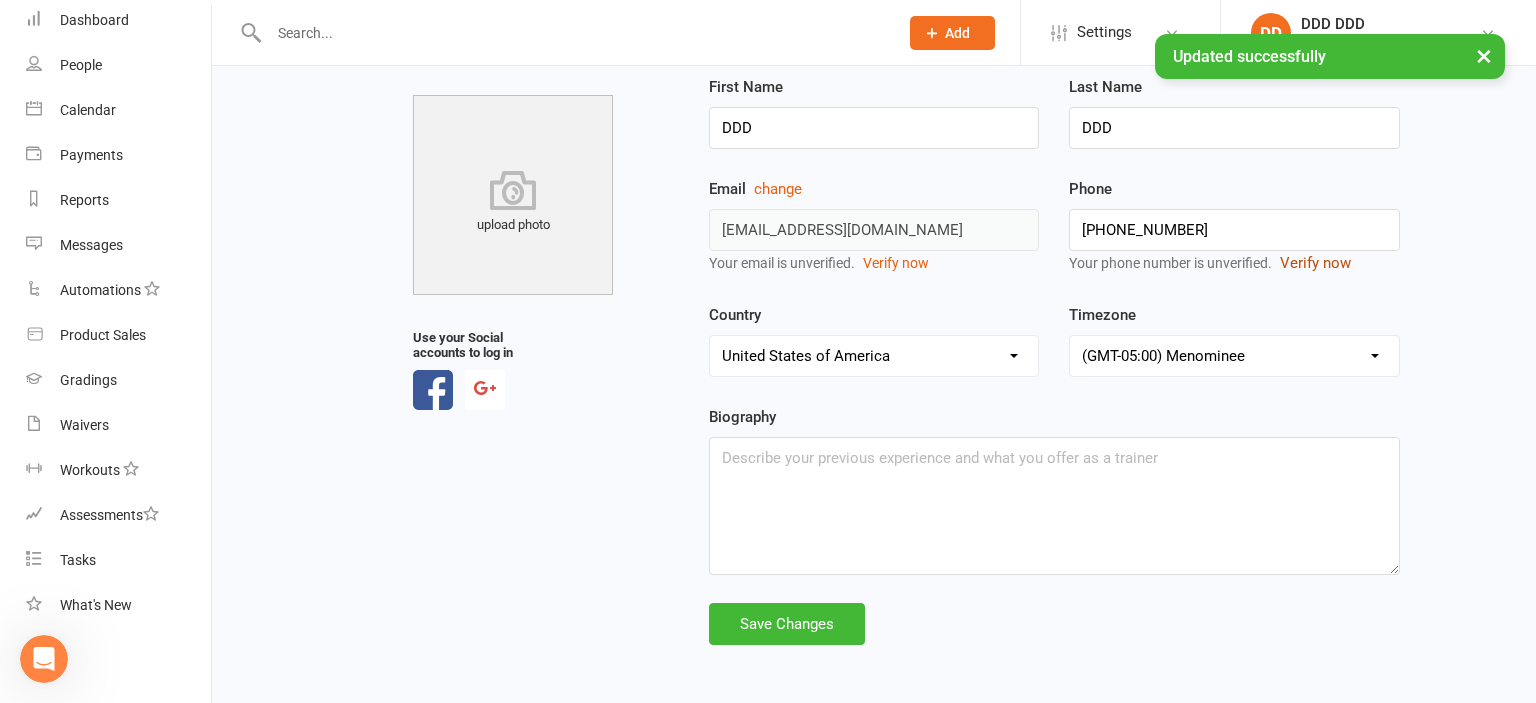 click on "Verify now" at bounding box center (1315, 263) 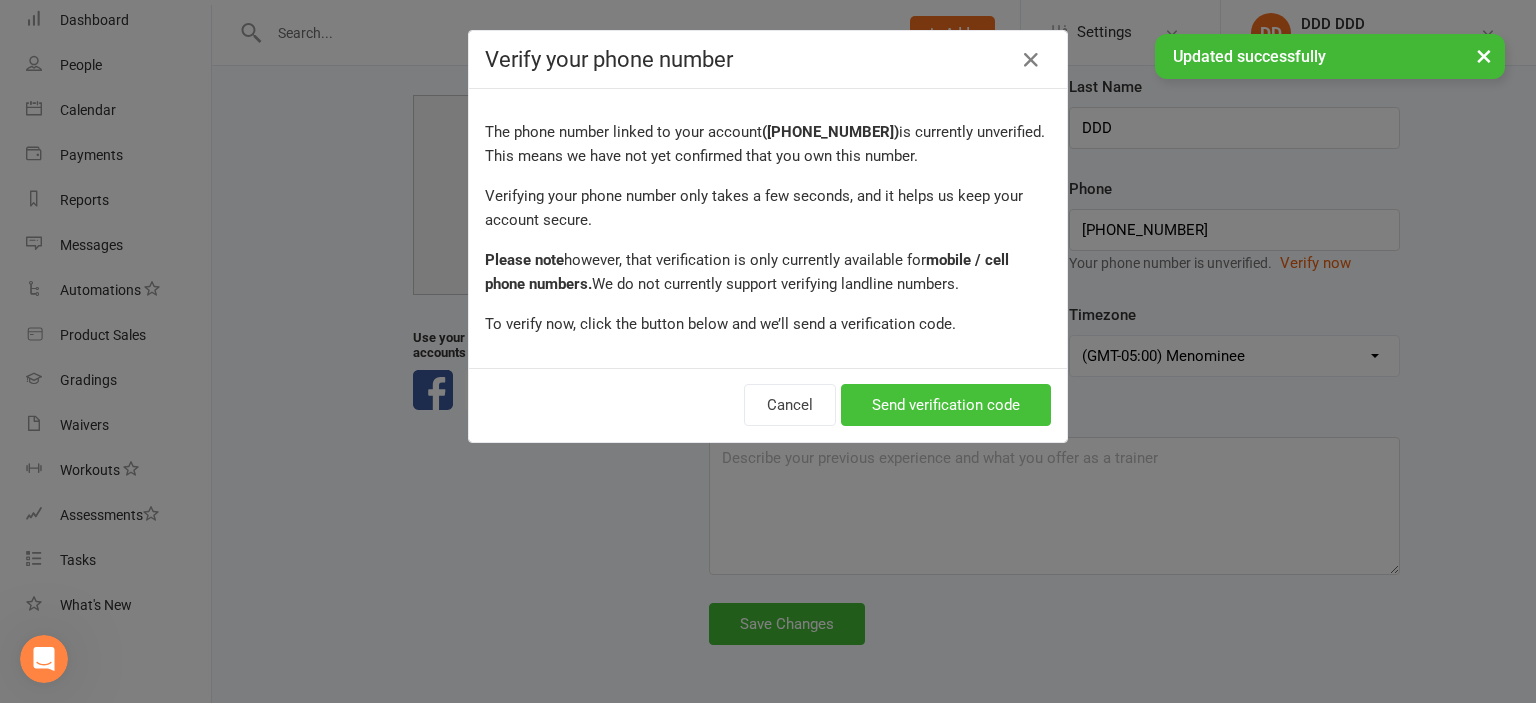 click on "Send verification code" at bounding box center [946, 405] 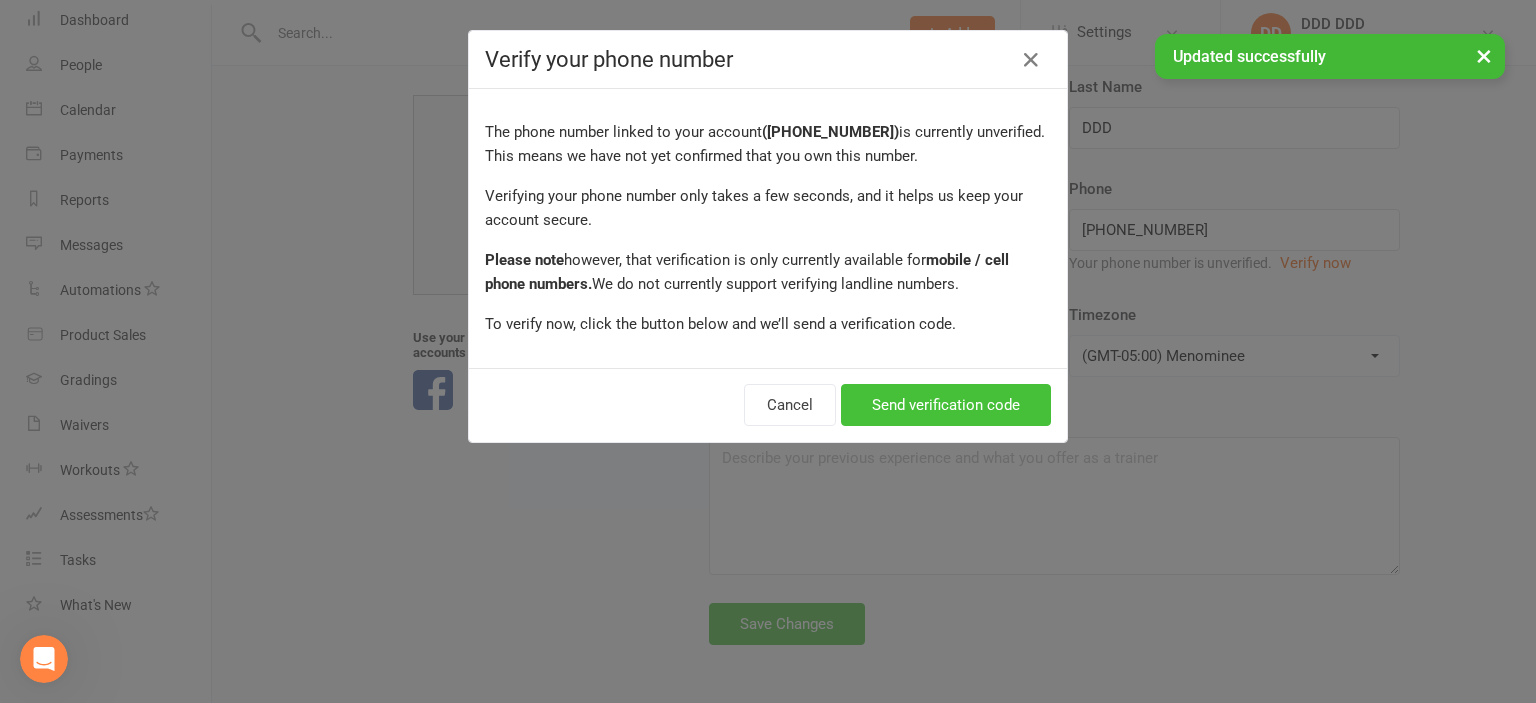 scroll, scrollTop: 87, scrollLeft: 0, axis: vertical 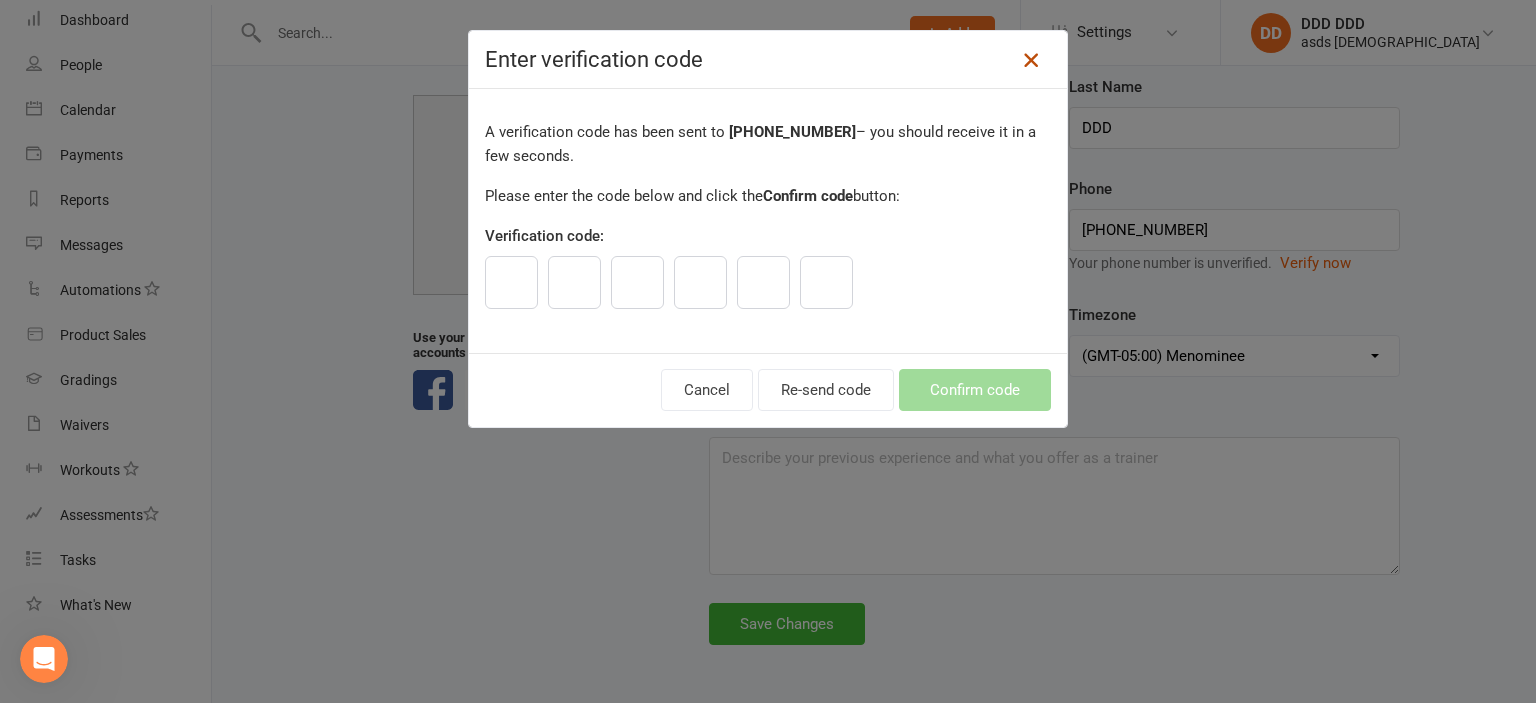 click at bounding box center [1031, 60] 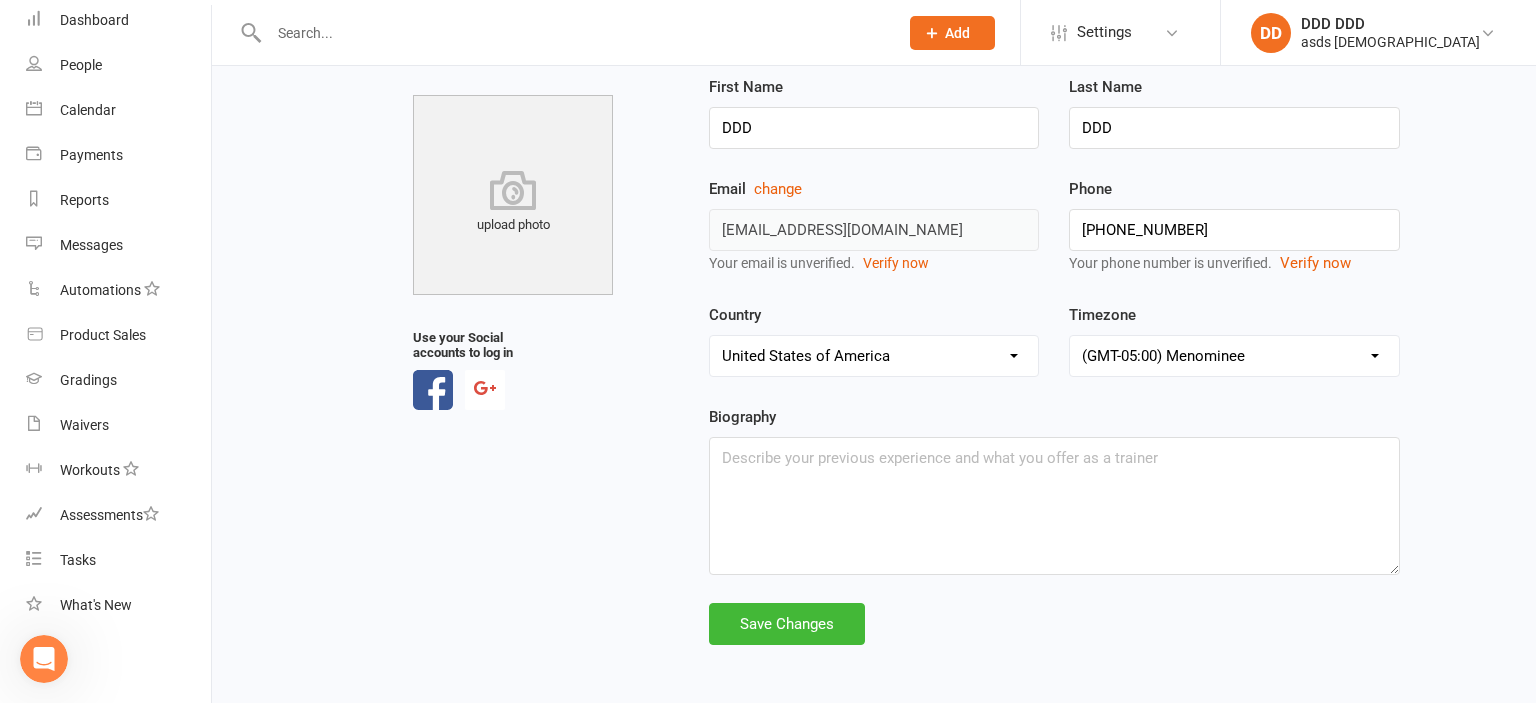 click on "Your Profile Two factor Authentication Availability Payroll upload photo Use your Social accounts to log in First Name DDD Last Name DDD Email  change ddssddss231@gmail.com Your email is unverified. Verify now Phone  +18325993897 Your phone number is unverified. Verify now Country United Arab Emirates Austria Australia Belgium Bahrain Canada Switzerland Cyprus Germany Denmark Dominican Republic Spain Finland France United Kingdom of Great Britain and Northern Ireland Greece Hong Kong Indonesia Ireland India Italy Jamaica Japan Kenya Lithuania Luxembourg Myanmar Malta Maldives Mexico Malaysia Netherlands Norway New Zealand Oman Philippines Pakistan Romania Saudi Arabia Sweden Singapore Thailand Tunisia Trinidad and Tobago United States of America South Africa Timezone (GMT-04:00) New York (GMT-04:00) Detroit (GMT-04:00) Louisville, Kentucky (GMT-04:00) Monticello, Kentucky (GMT-04:00) Indianapolis, Indiana (GMT-04:00) Vincennes, Indiana (GMT-04:00) Winamac, Indiana (GMT-04:00) Marengo, Indiana (GMT-08:00) Nome" at bounding box center (874, 325) 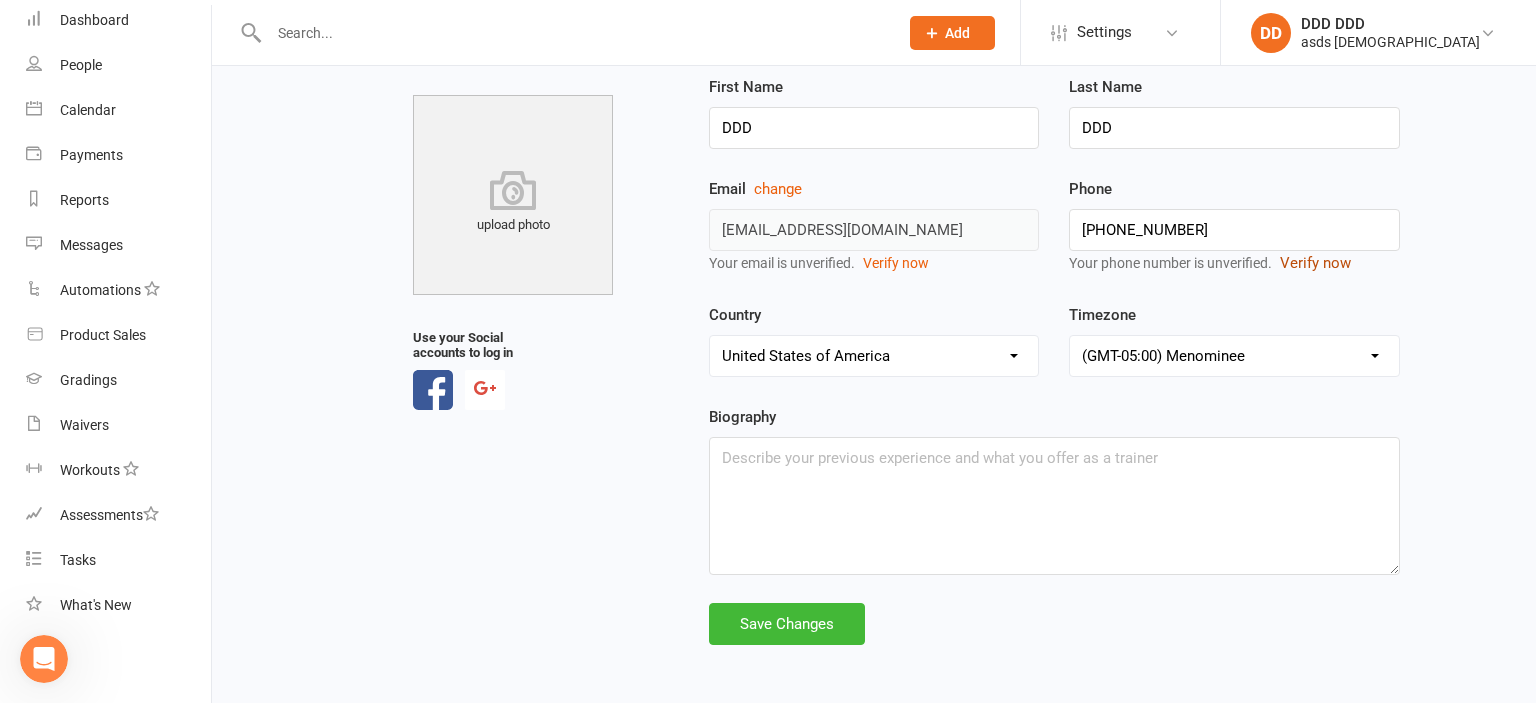 click on "Verify now" at bounding box center (1315, 263) 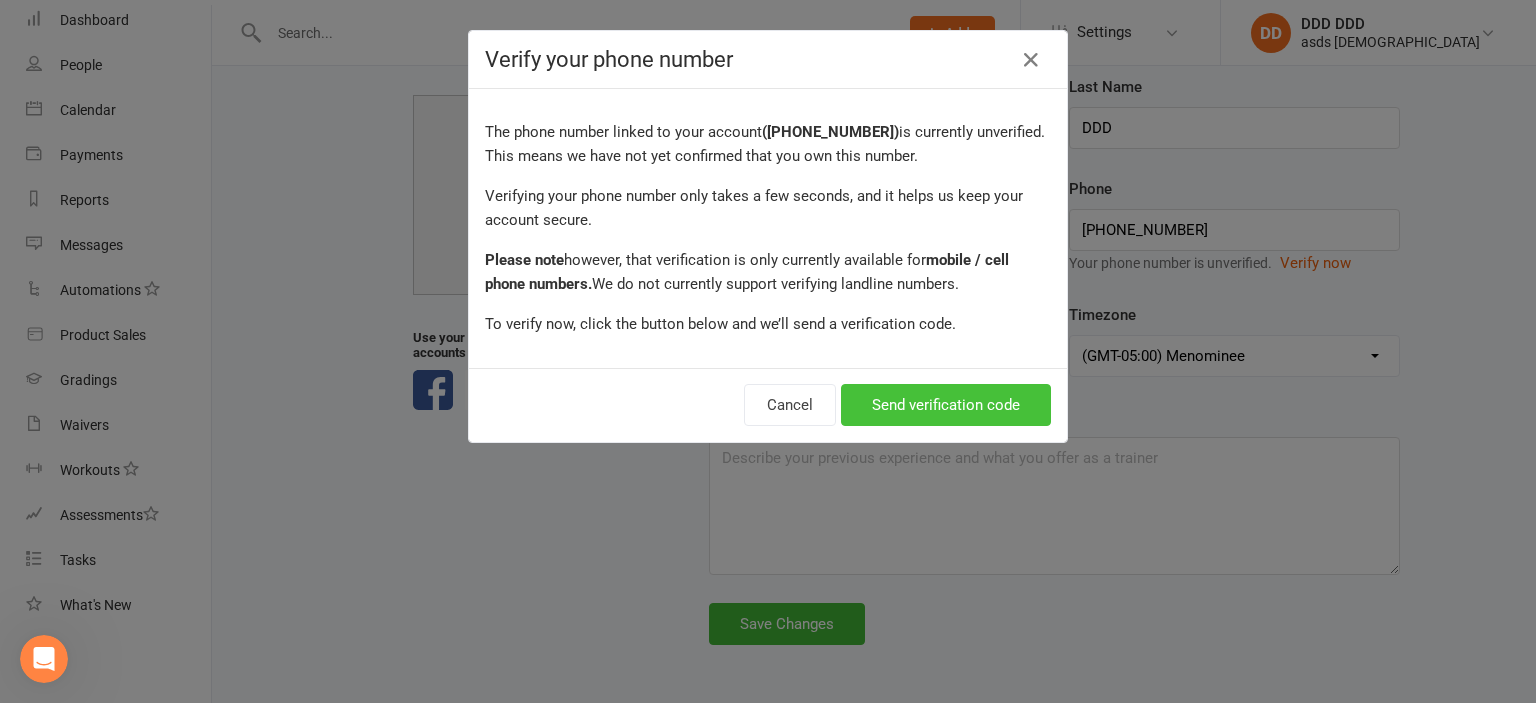 click on "Send verification code" at bounding box center [946, 405] 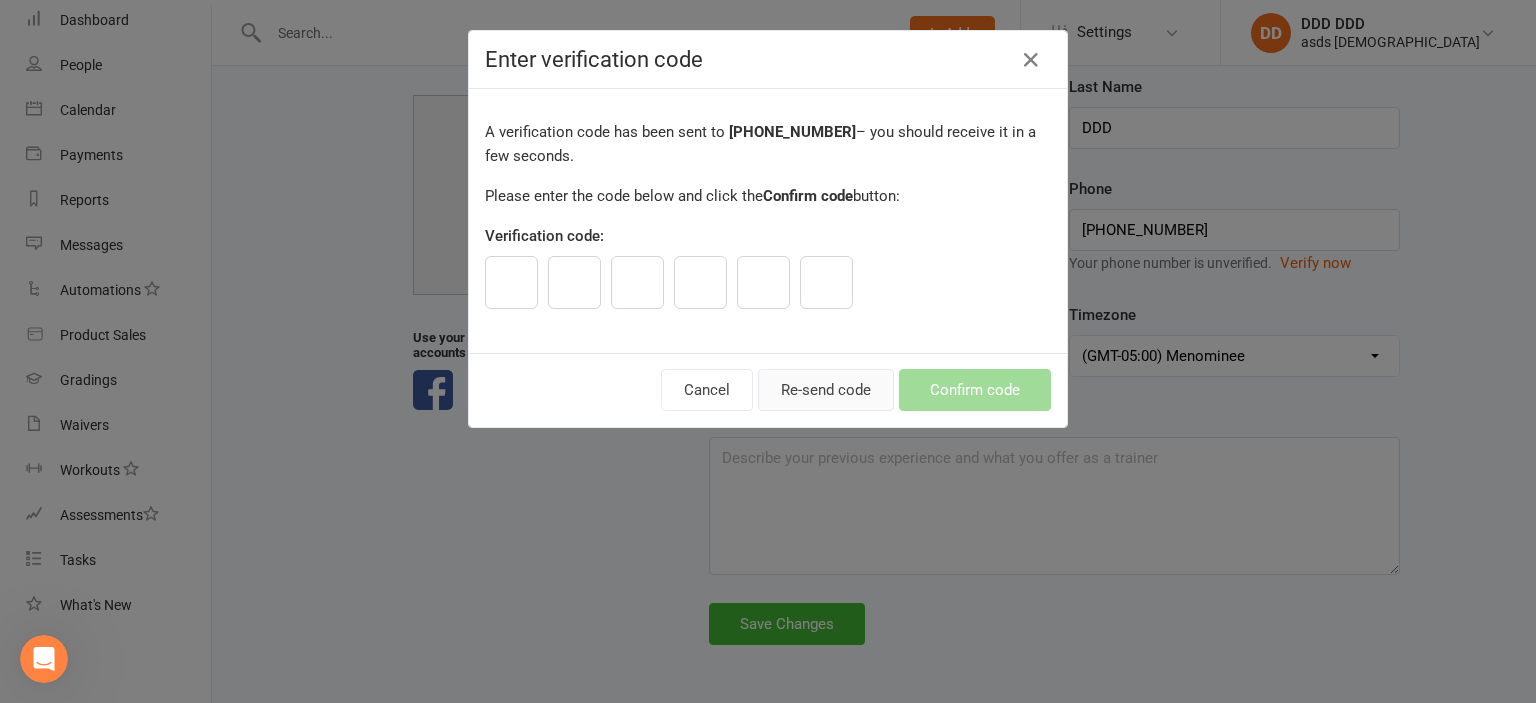 click on "Re-send code" at bounding box center [826, 390] 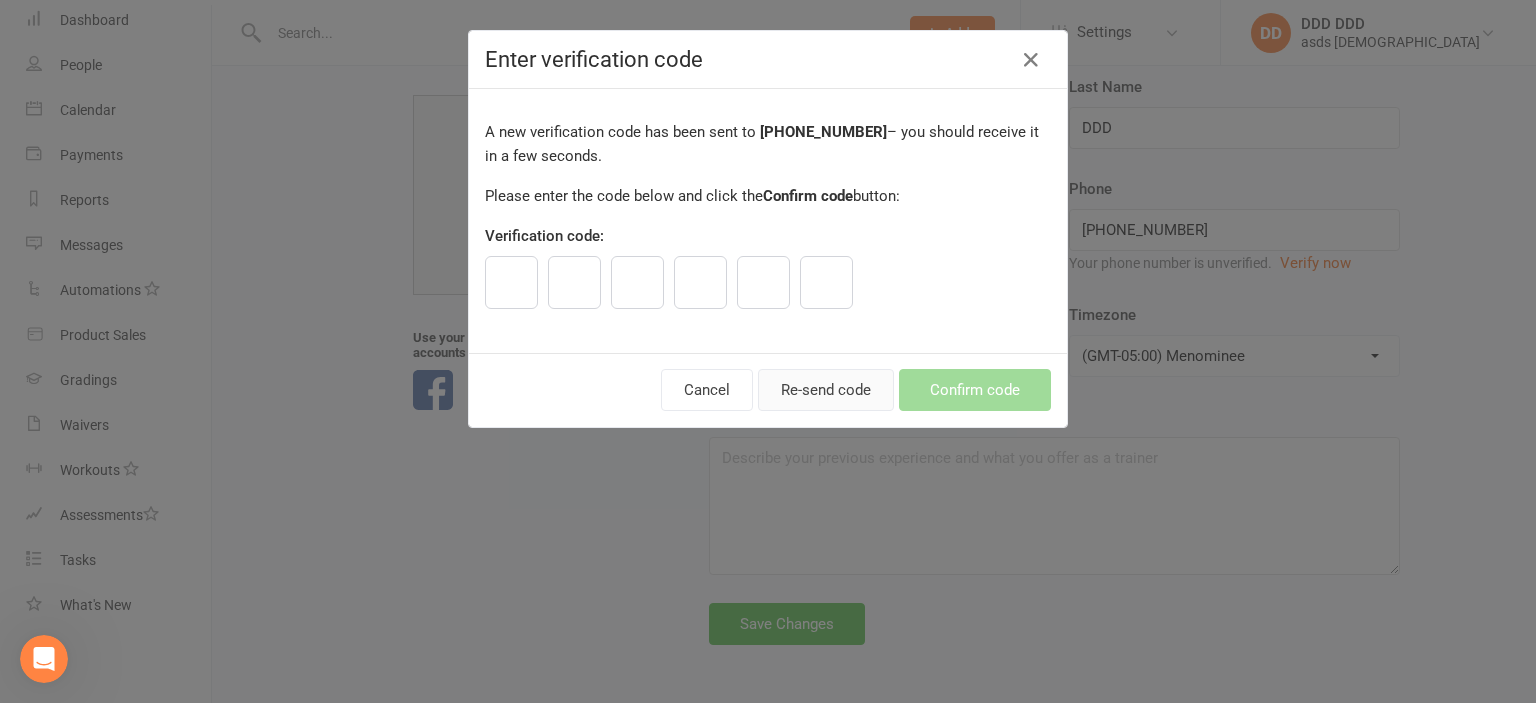 scroll, scrollTop: 87, scrollLeft: 0, axis: vertical 